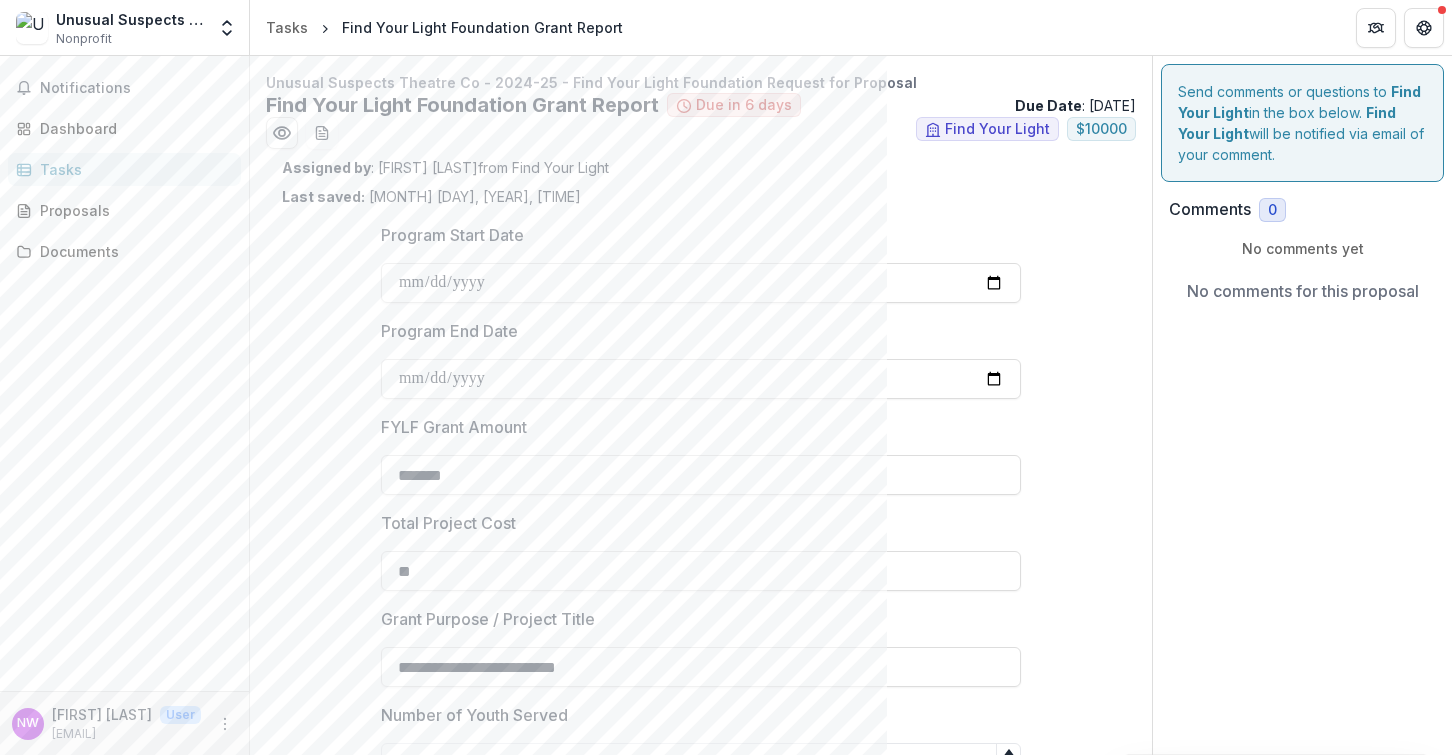 scroll, scrollTop: 0, scrollLeft: 0, axis: both 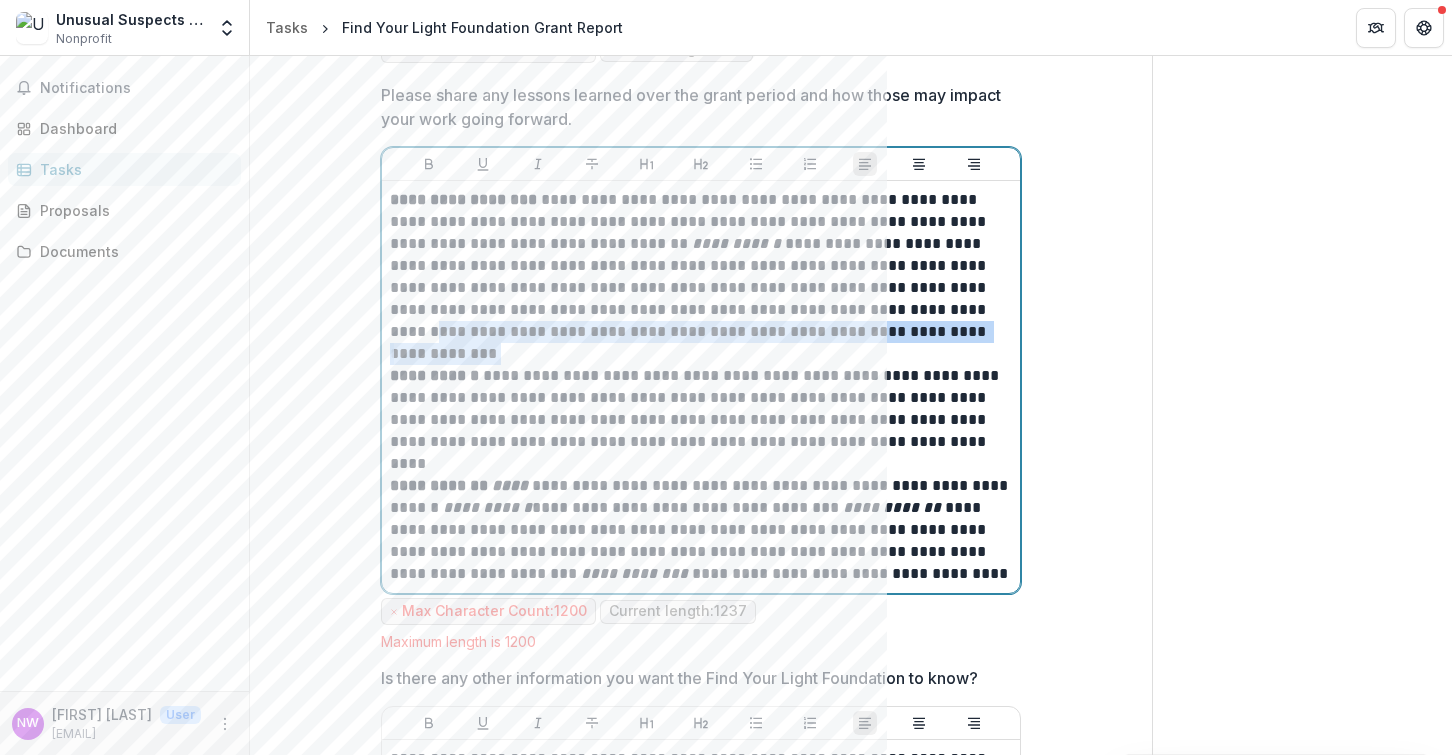 drag, startPoint x: 751, startPoint y: 311, endPoint x: 861, endPoint y: 313, distance: 110.01818 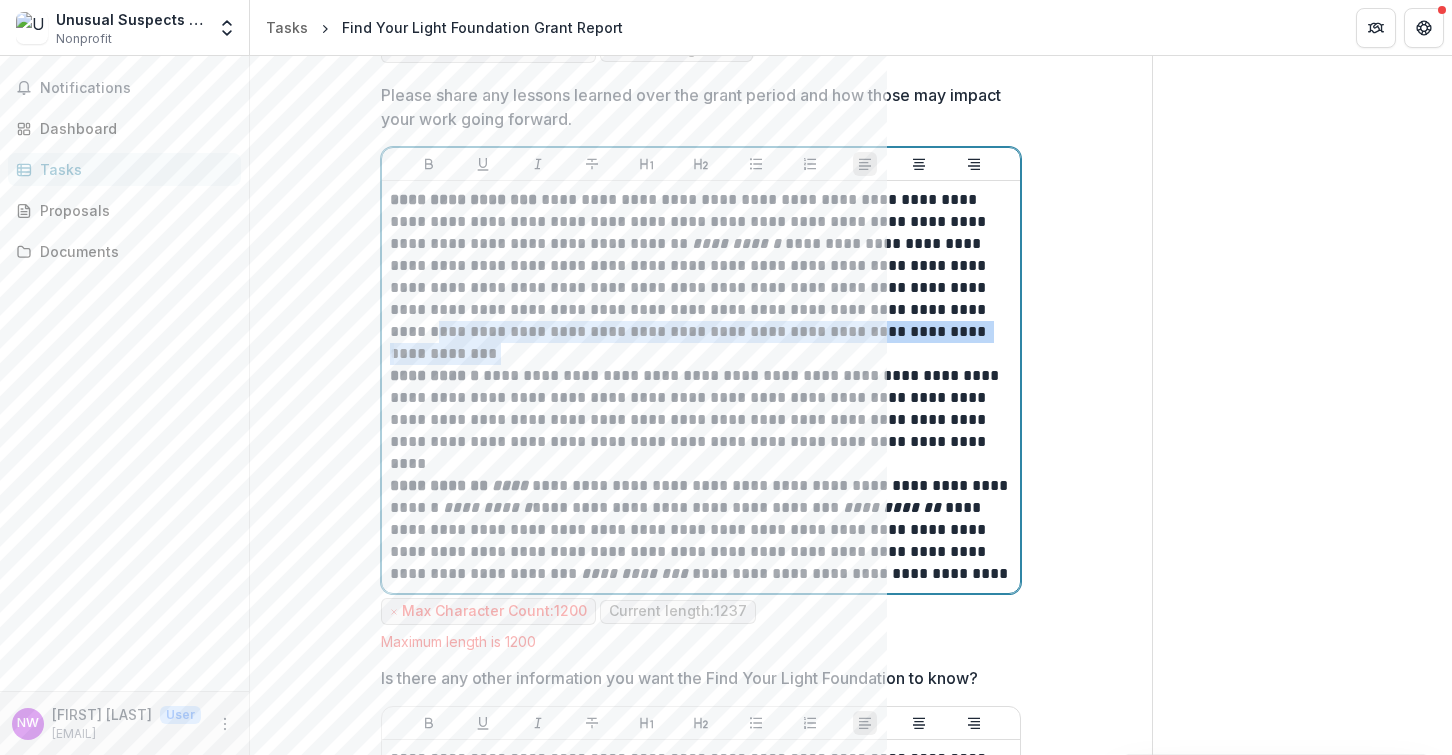 click on "**********" at bounding box center (701, 266) 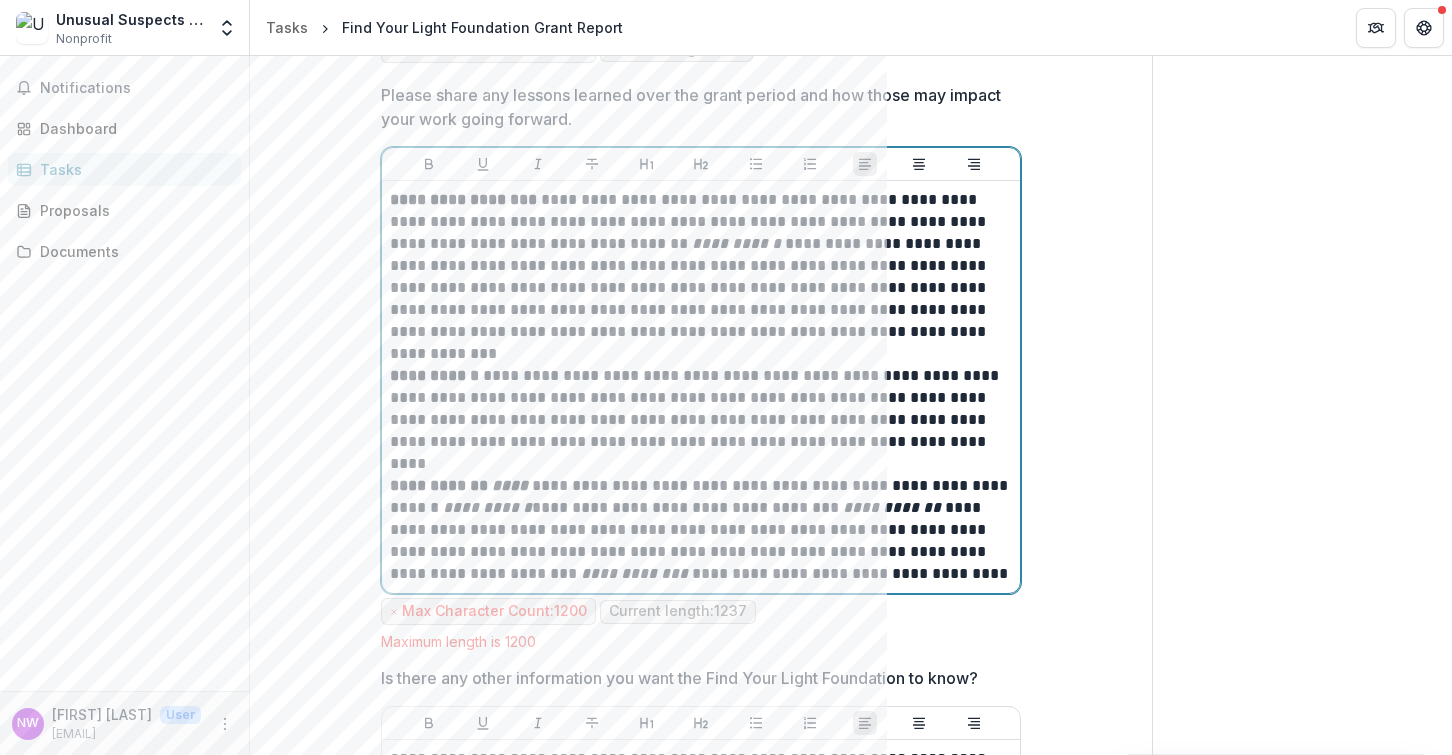 click on "**********" at bounding box center (701, 266) 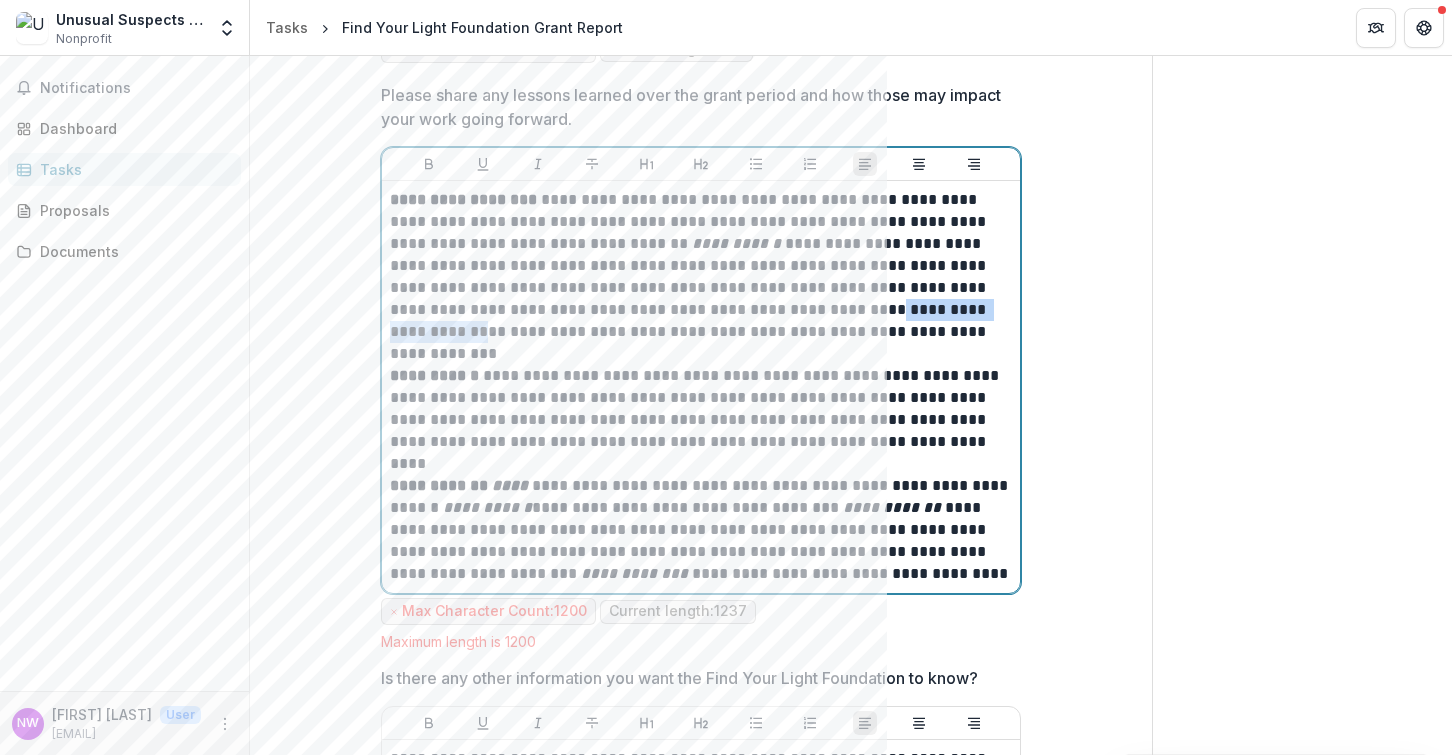 drag, startPoint x: 750, startPoint y: 311, endPoint x: 901, endPoint y: 312, distance: 151.00331 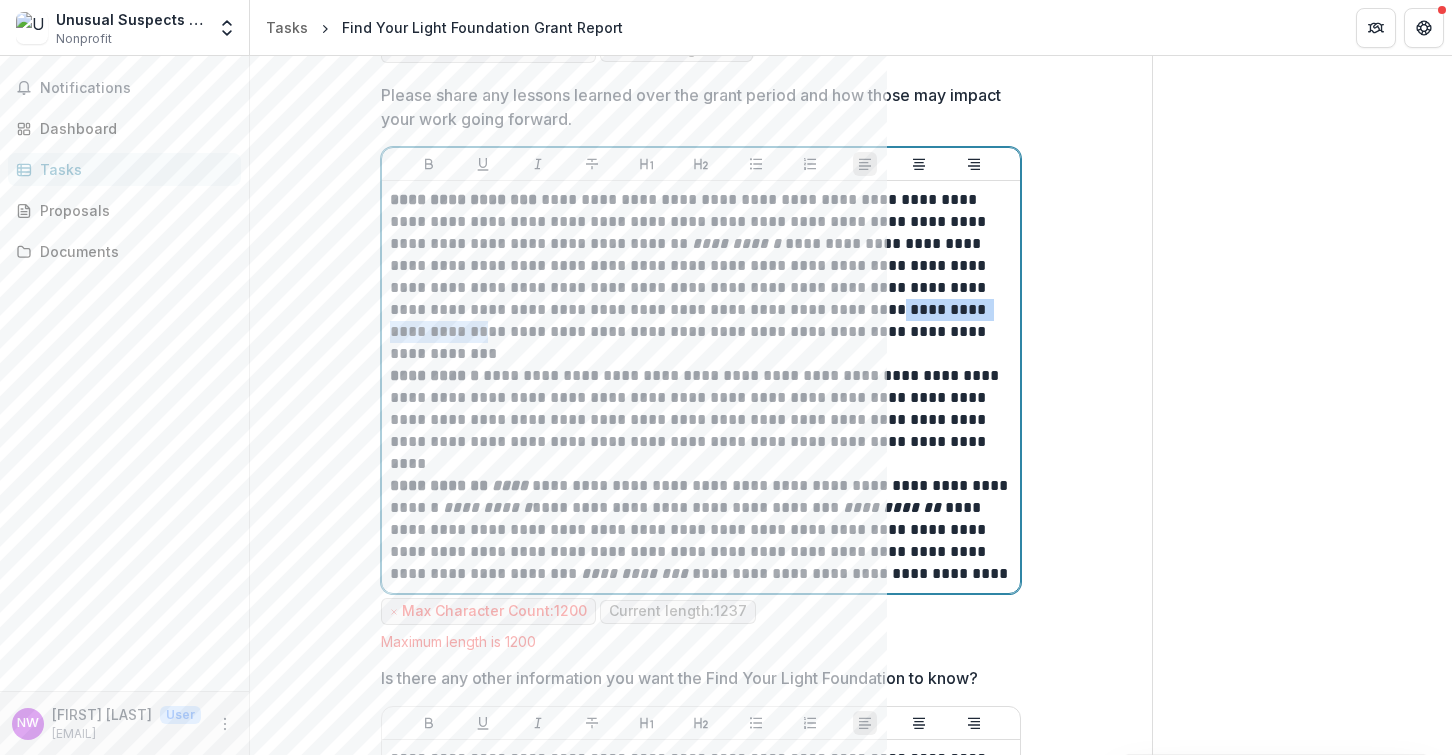 click on "**********" at bounding box center (701, 266) 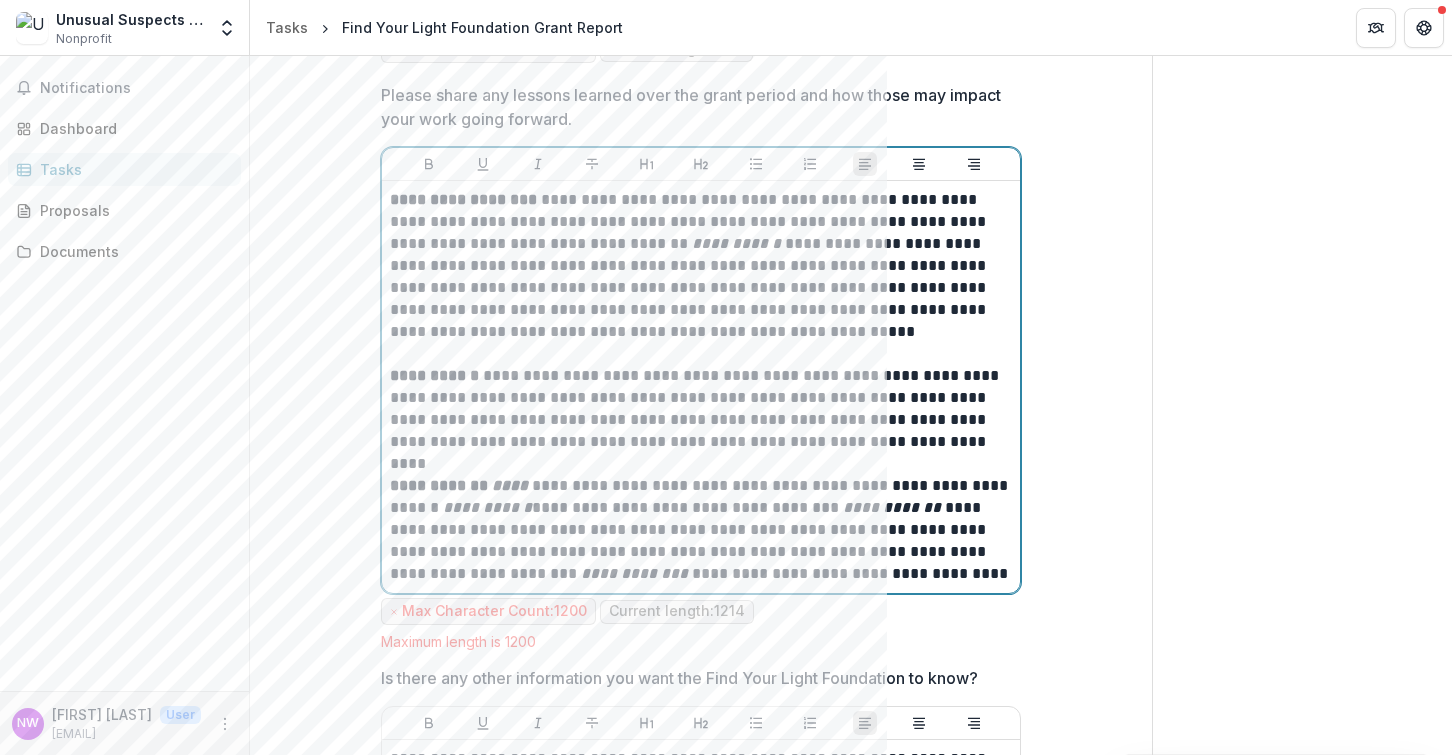 type 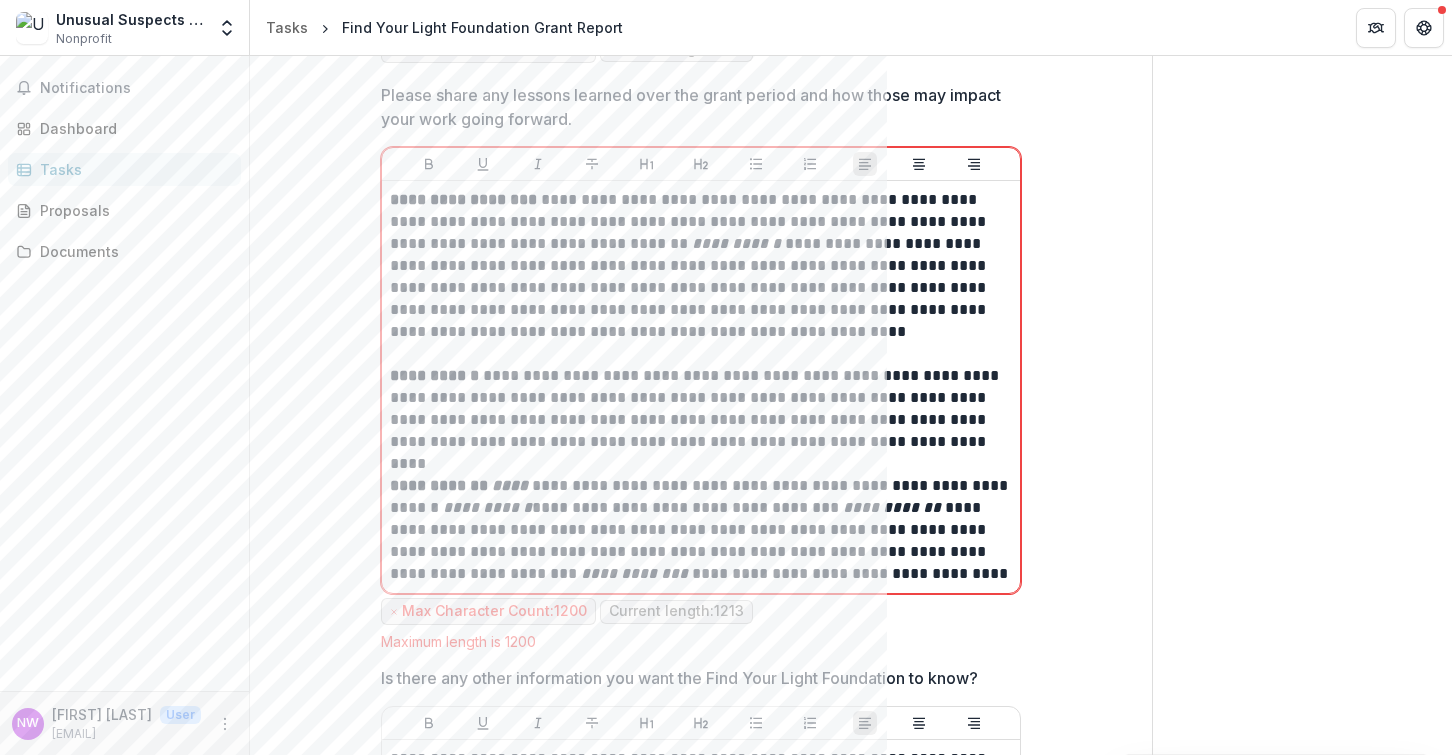 click on "**********" at bounding box center [701, -918] 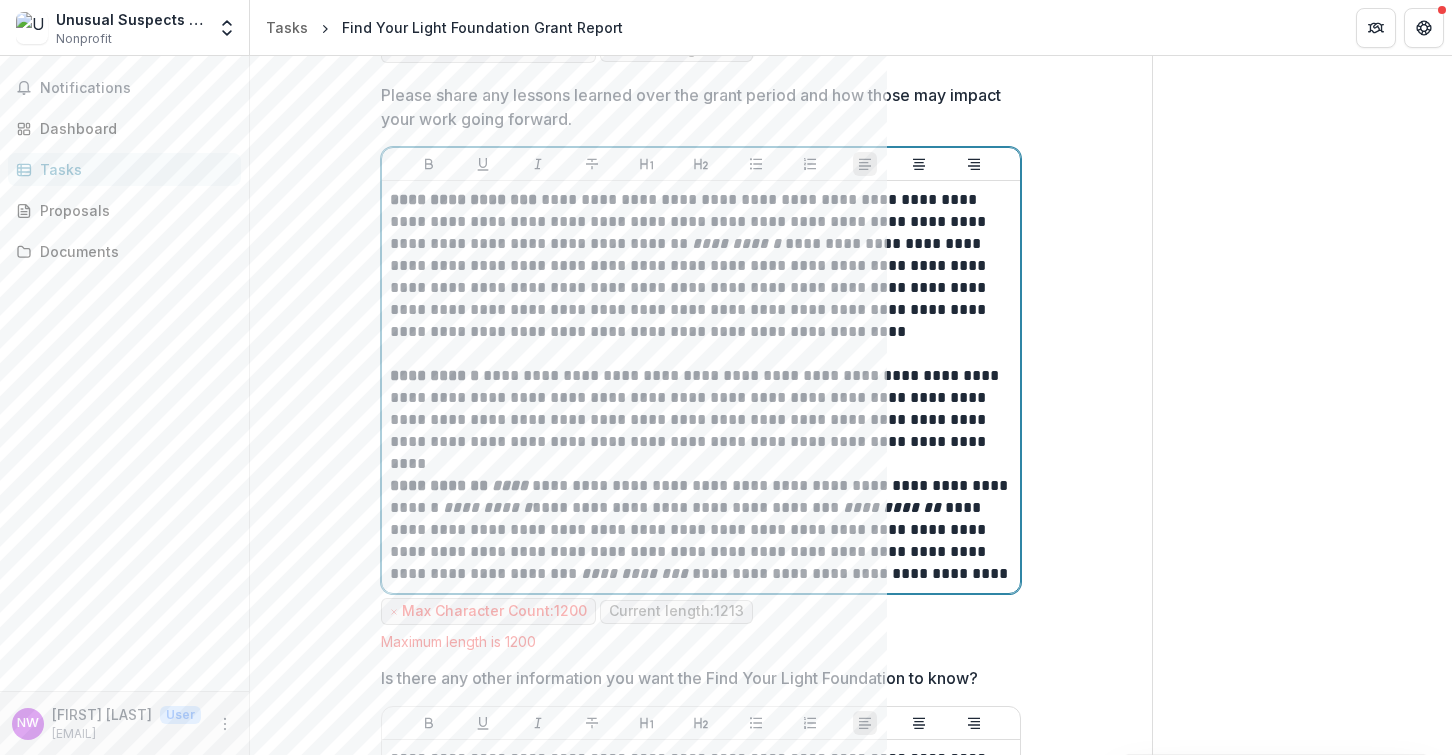 click on "**********" at bounding box center (701, 530) 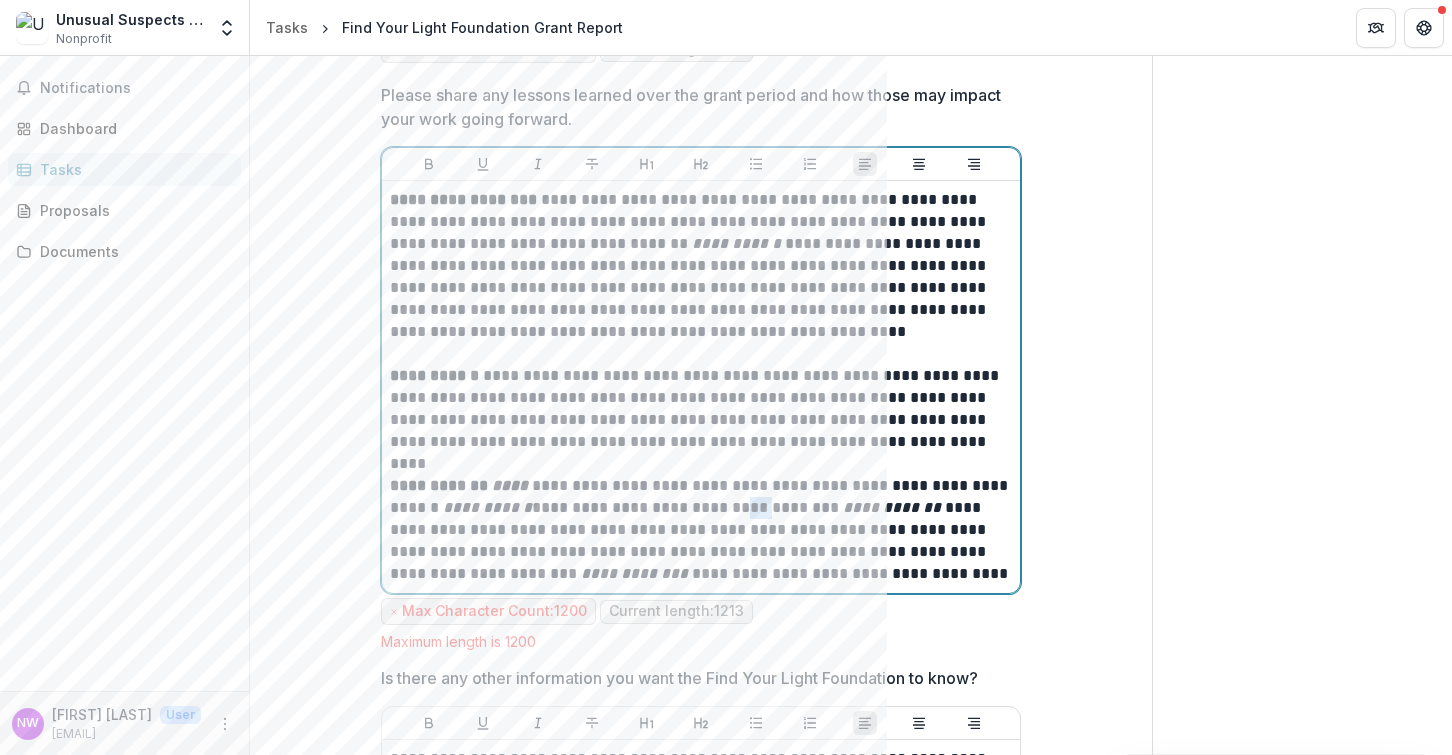 click on "**********" at bounding box center (701, 530) 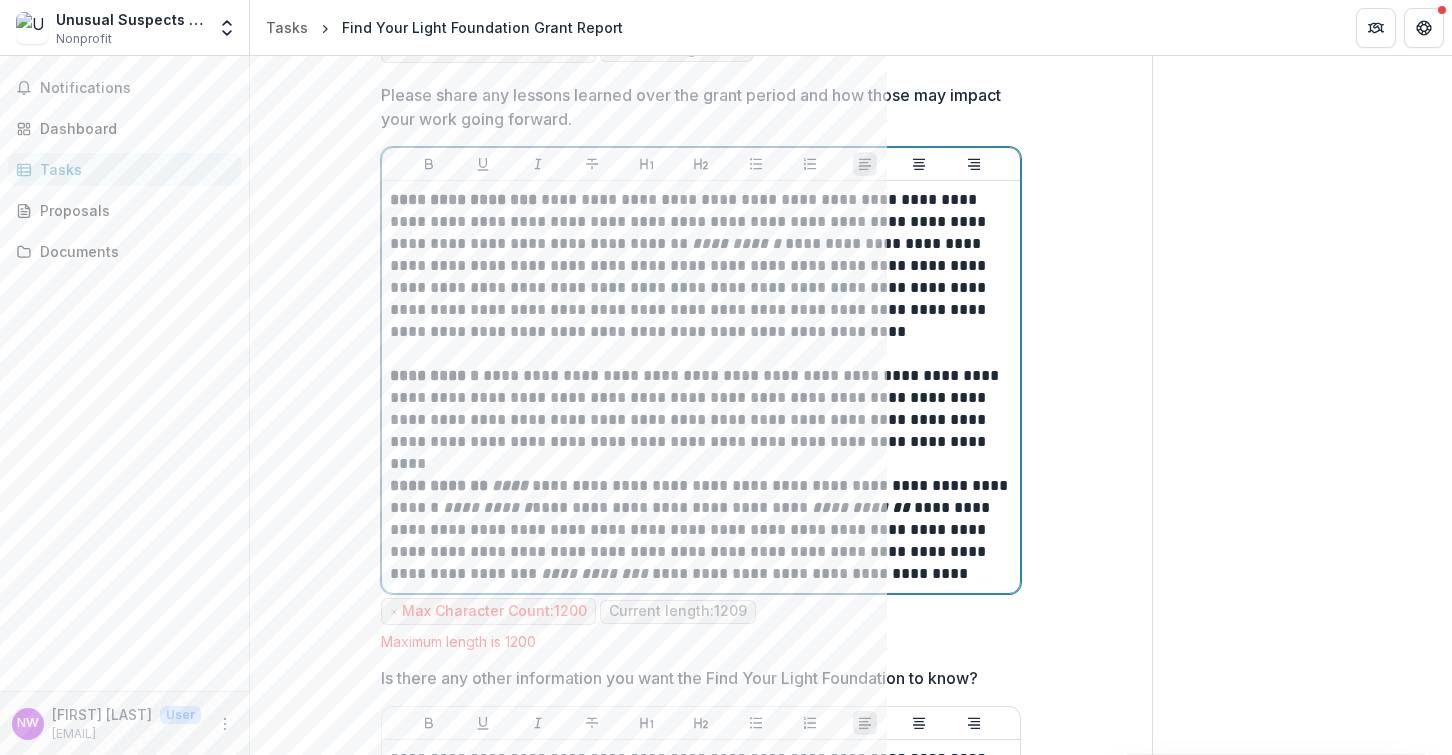 click on "**********" at bounding box center (863, 507) 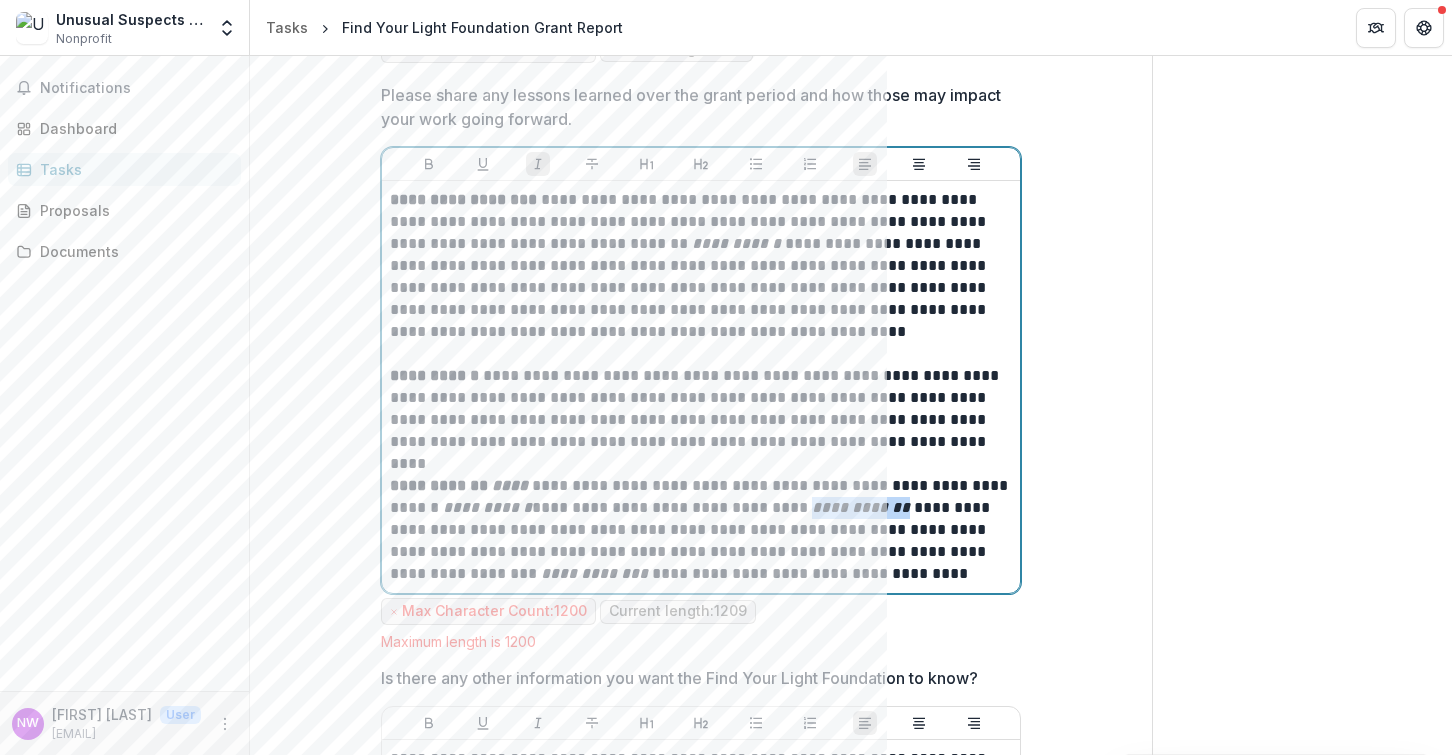 click on "**********" at bounding box center [863, 507] 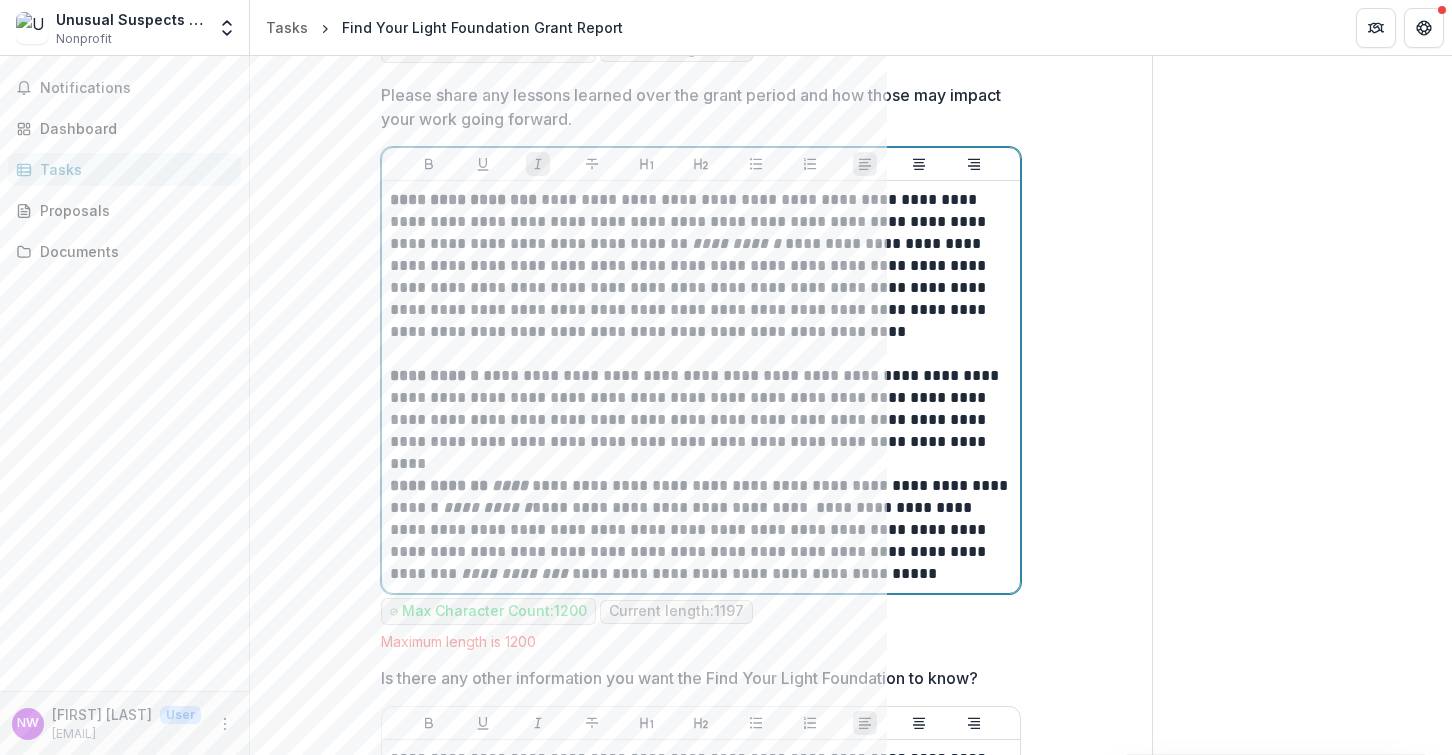 click at bounding box center (814, 507) 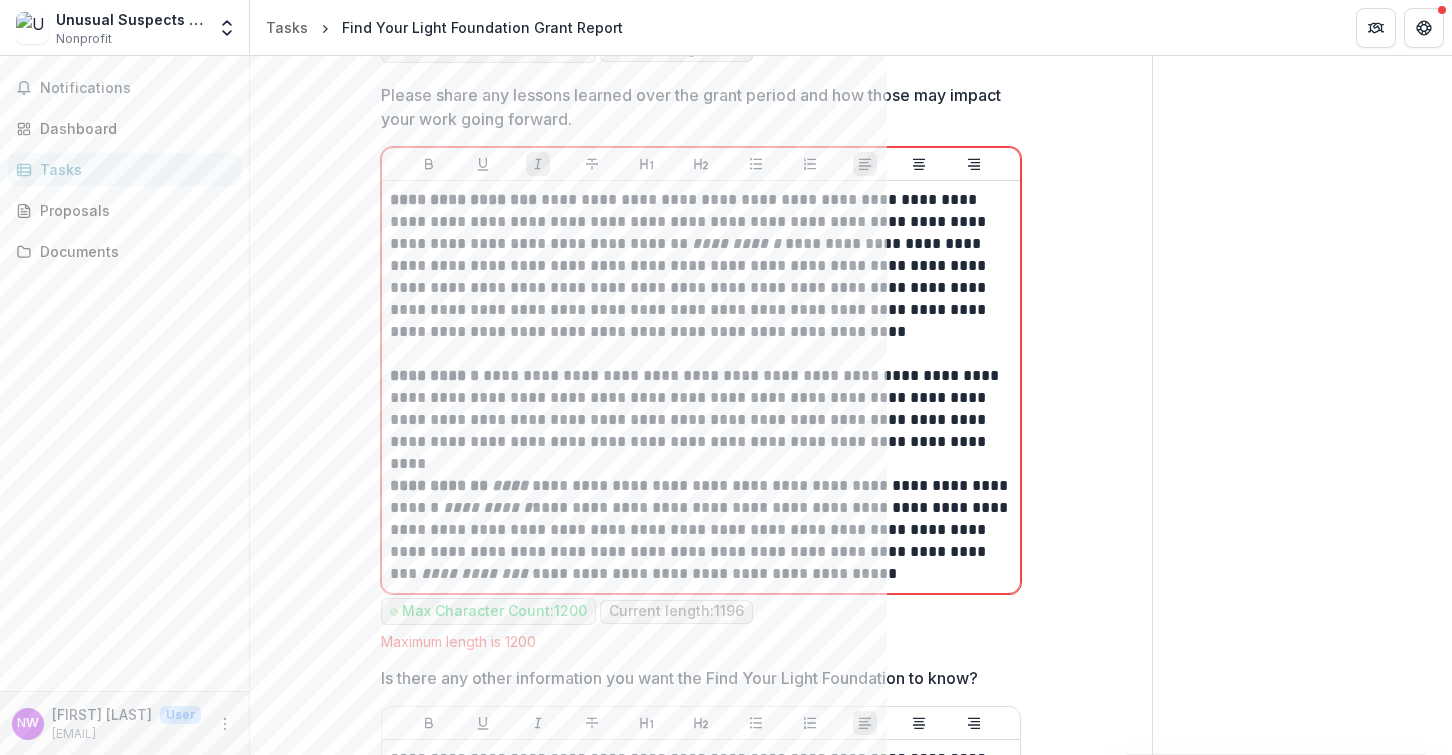 click on "**********" at bounding box center (701, -918) 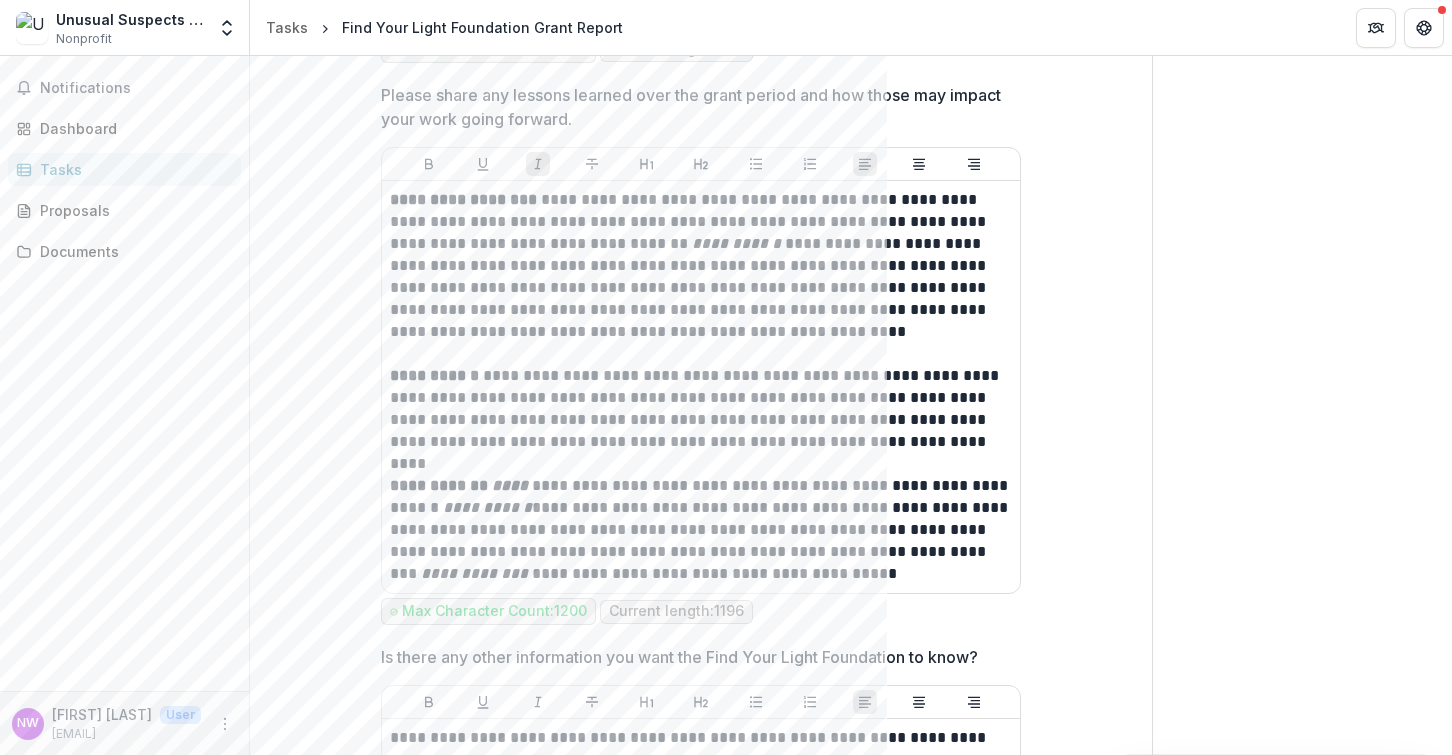 click on "**********" at bounding box center [701, -929] 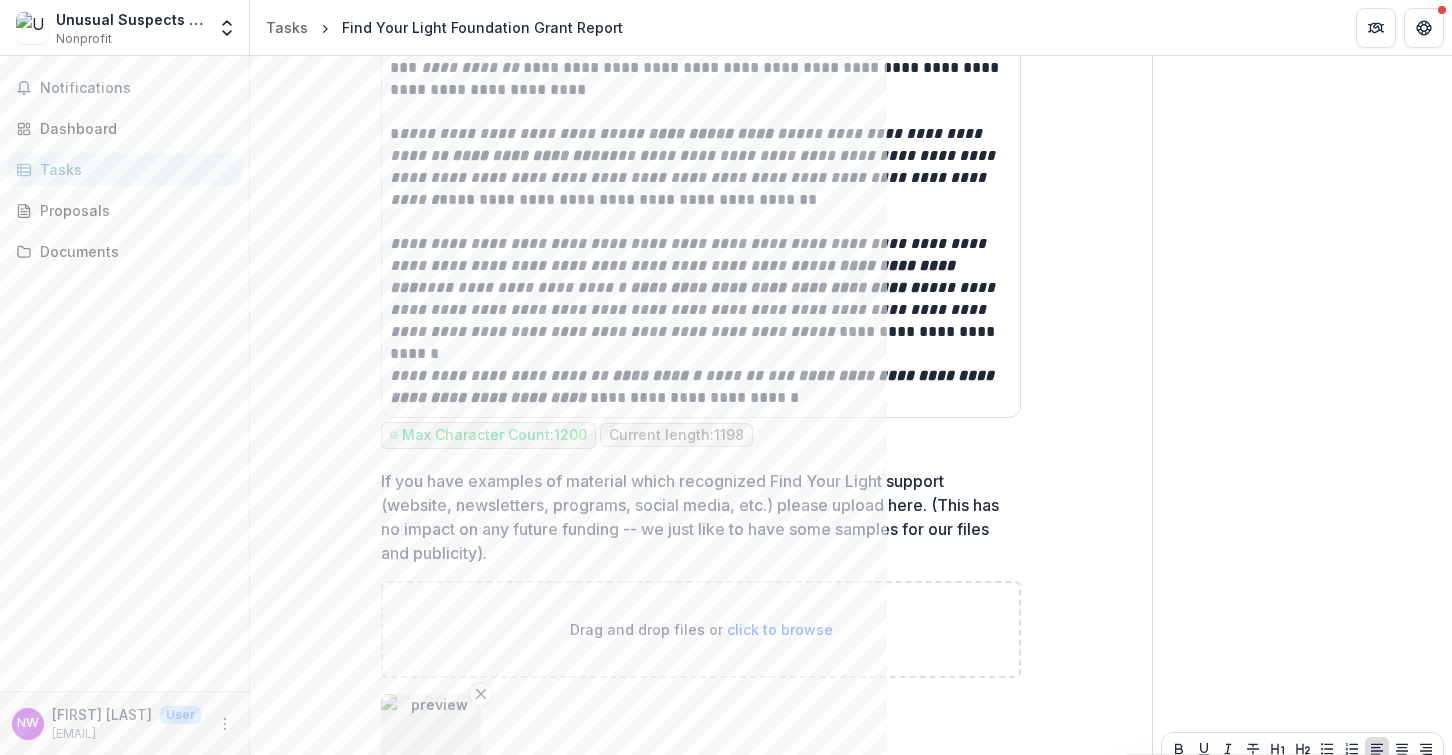 scroll, scrollTop: 4691, scrollLeft: 0, axis: vertical 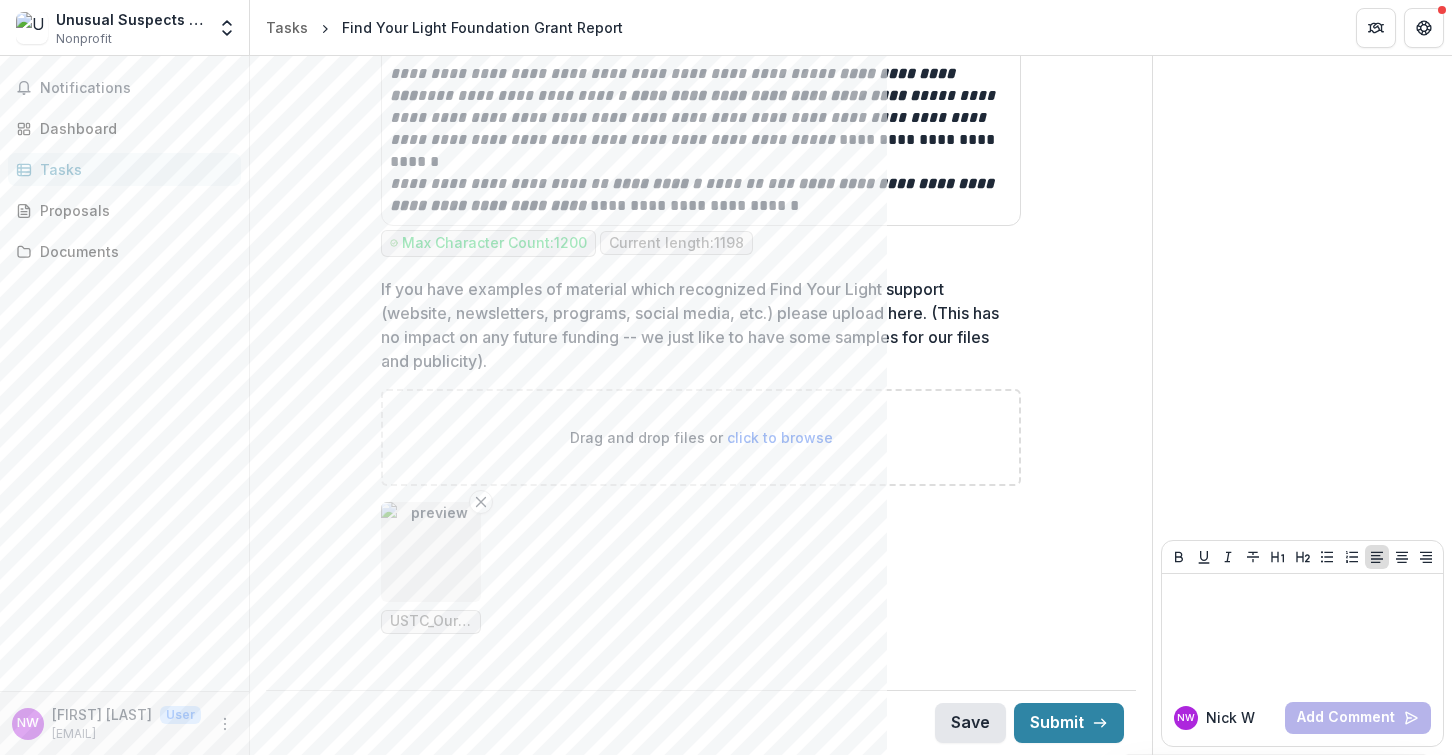 click on "Save" at bounding box center (970, 723) 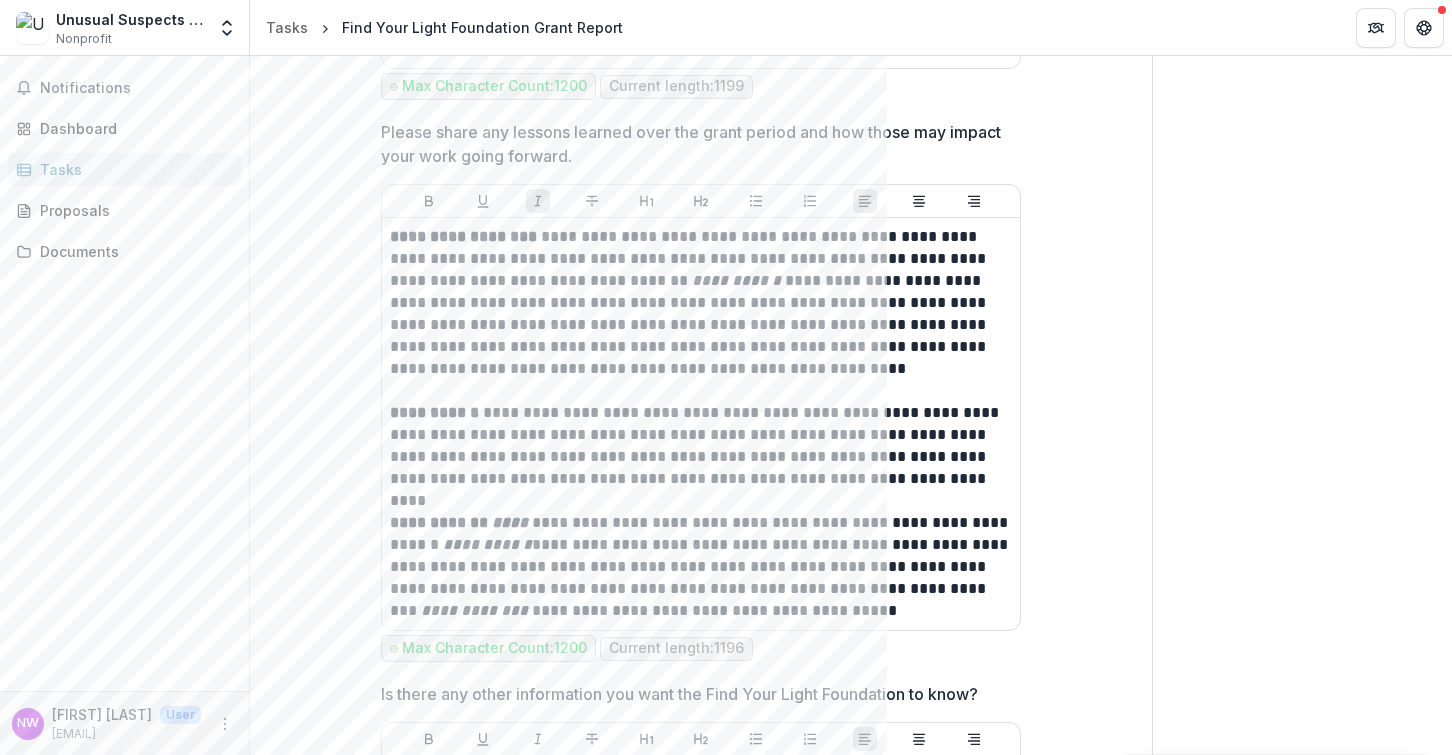 scroll, scrollTop: 3677, scrollLeft: 0, axis: vertical 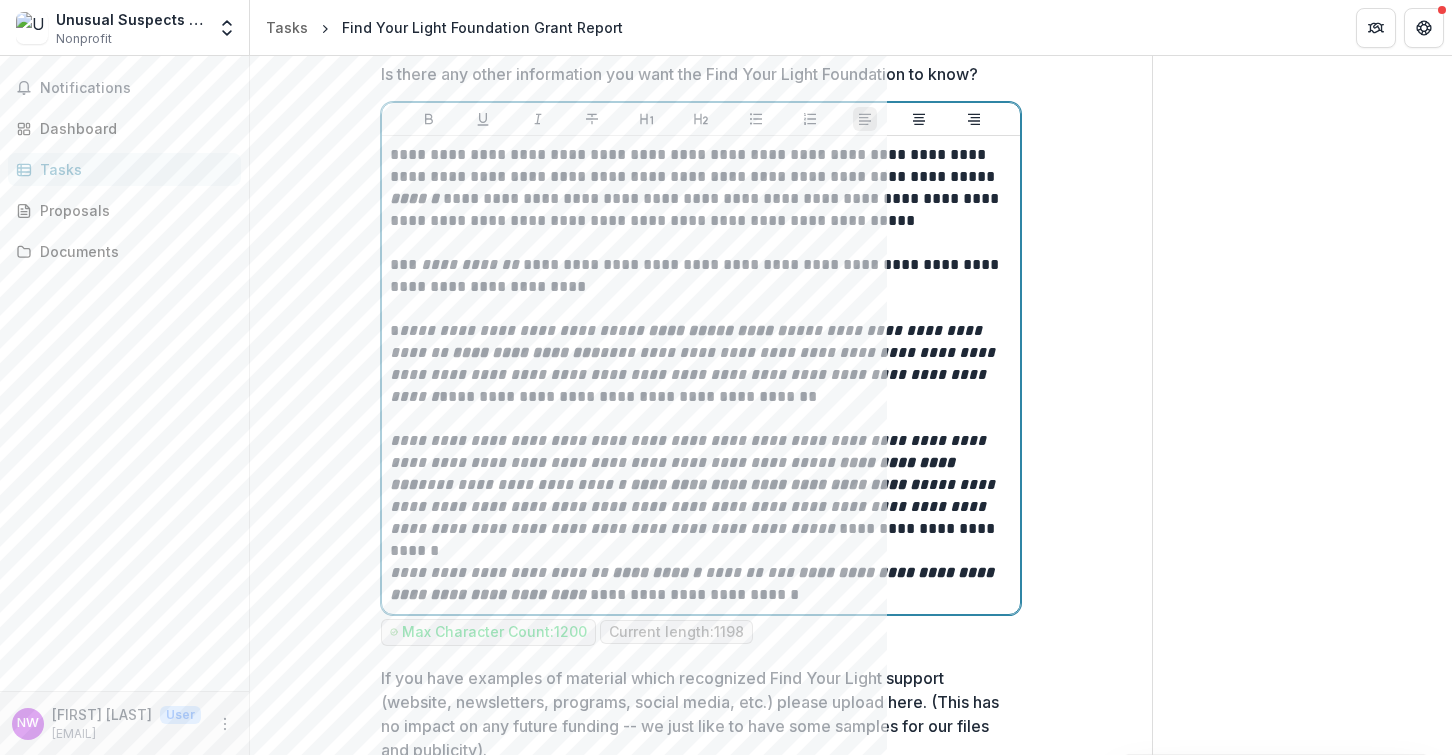 click on "**********" at bounding box center (701, 188) 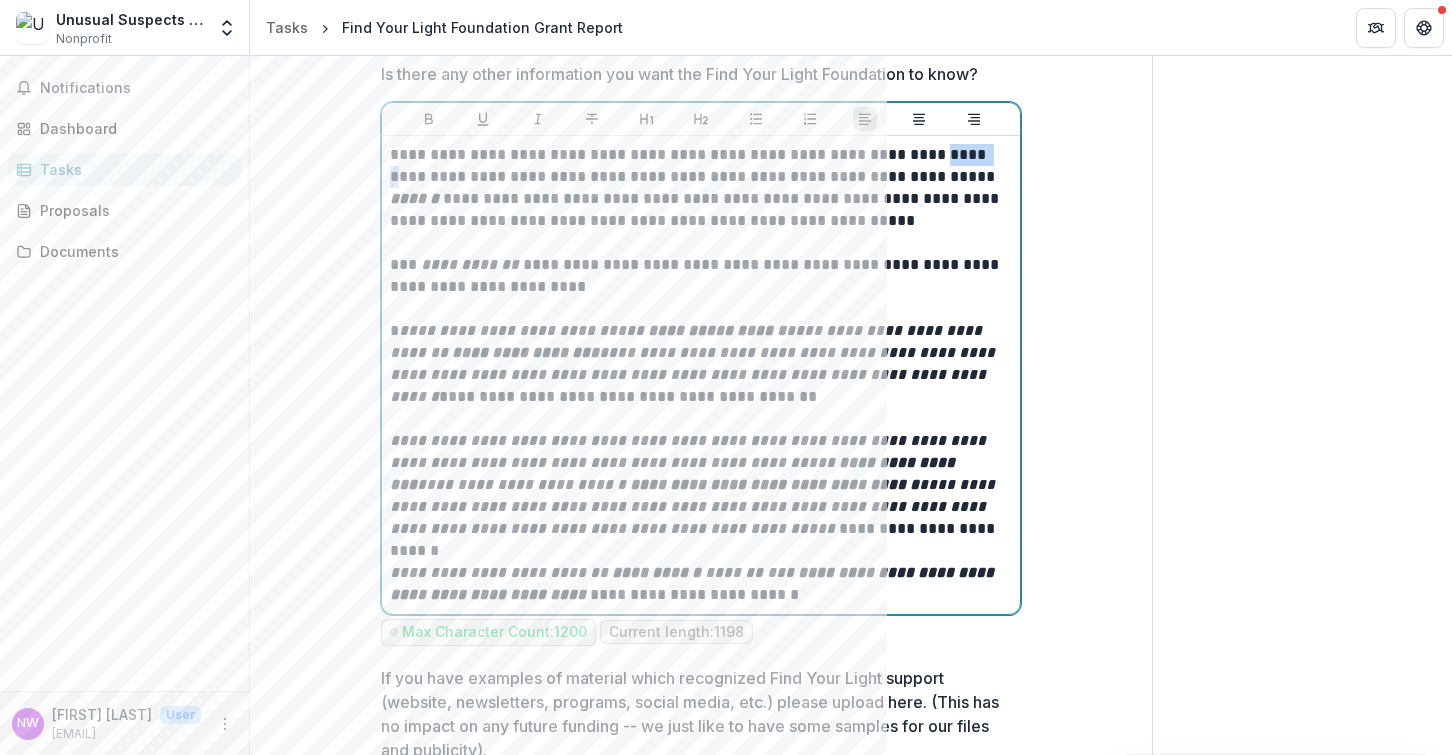 click on "**********" at bounding box center (701, 188) 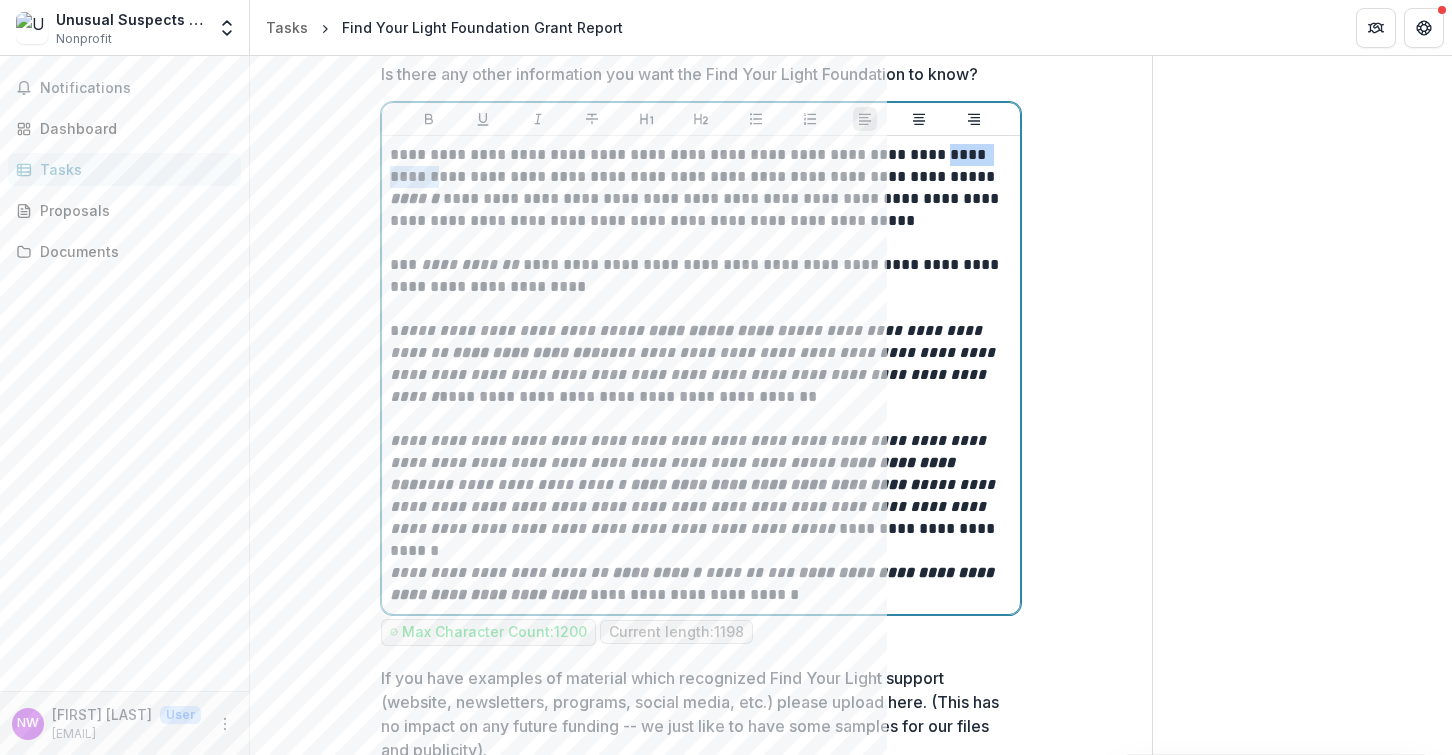 drag, startPoint x: 915, startPoint y: 157, endPoint x: 999, endPoint y: 159, distance: 84.0238 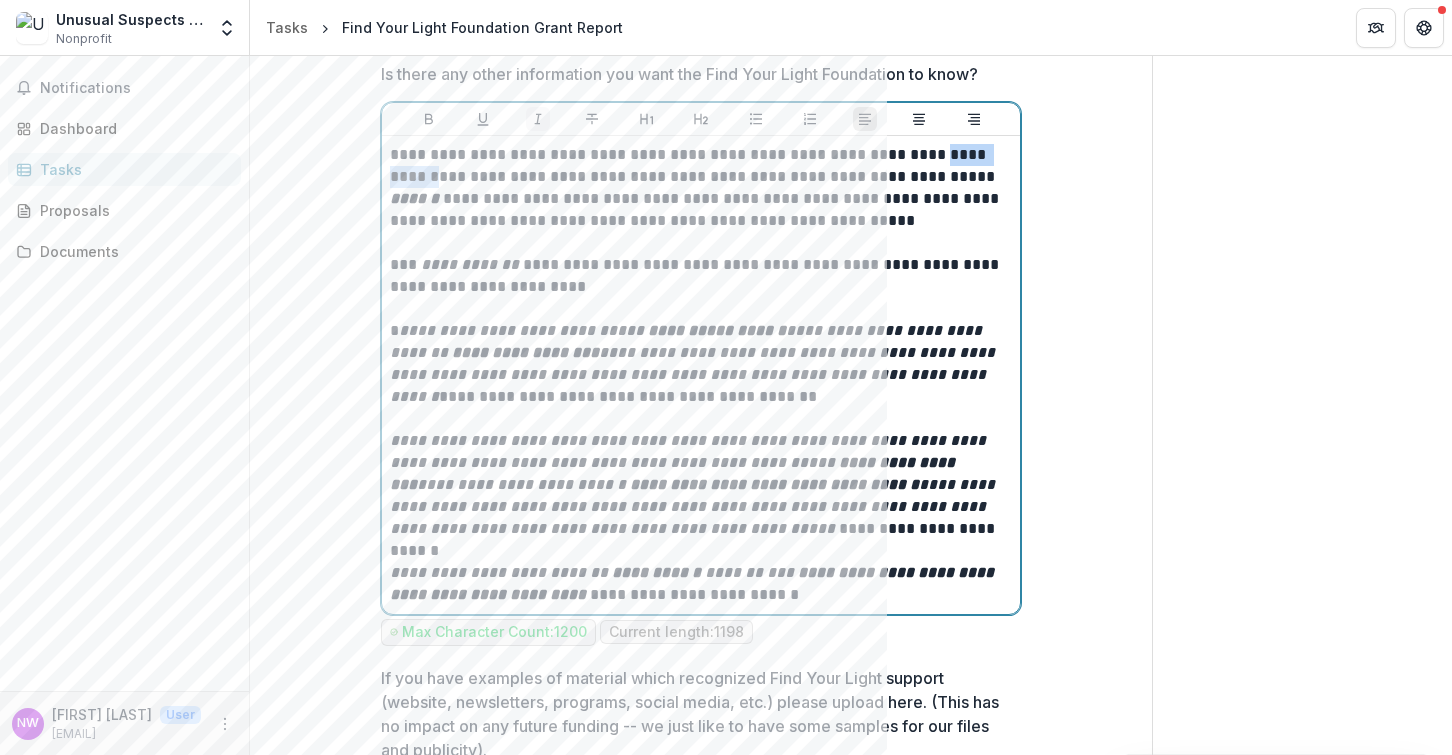 click 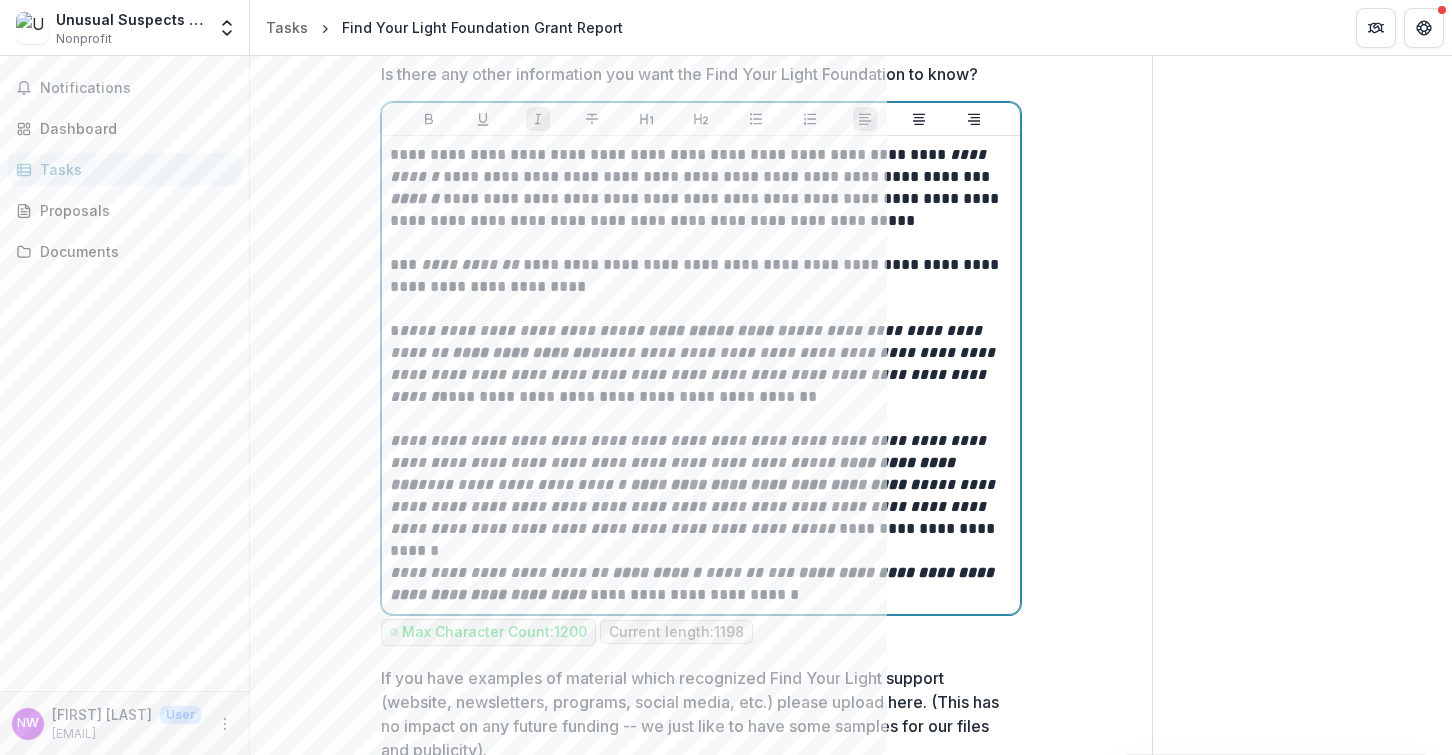 click at bounding box center [701, 243] 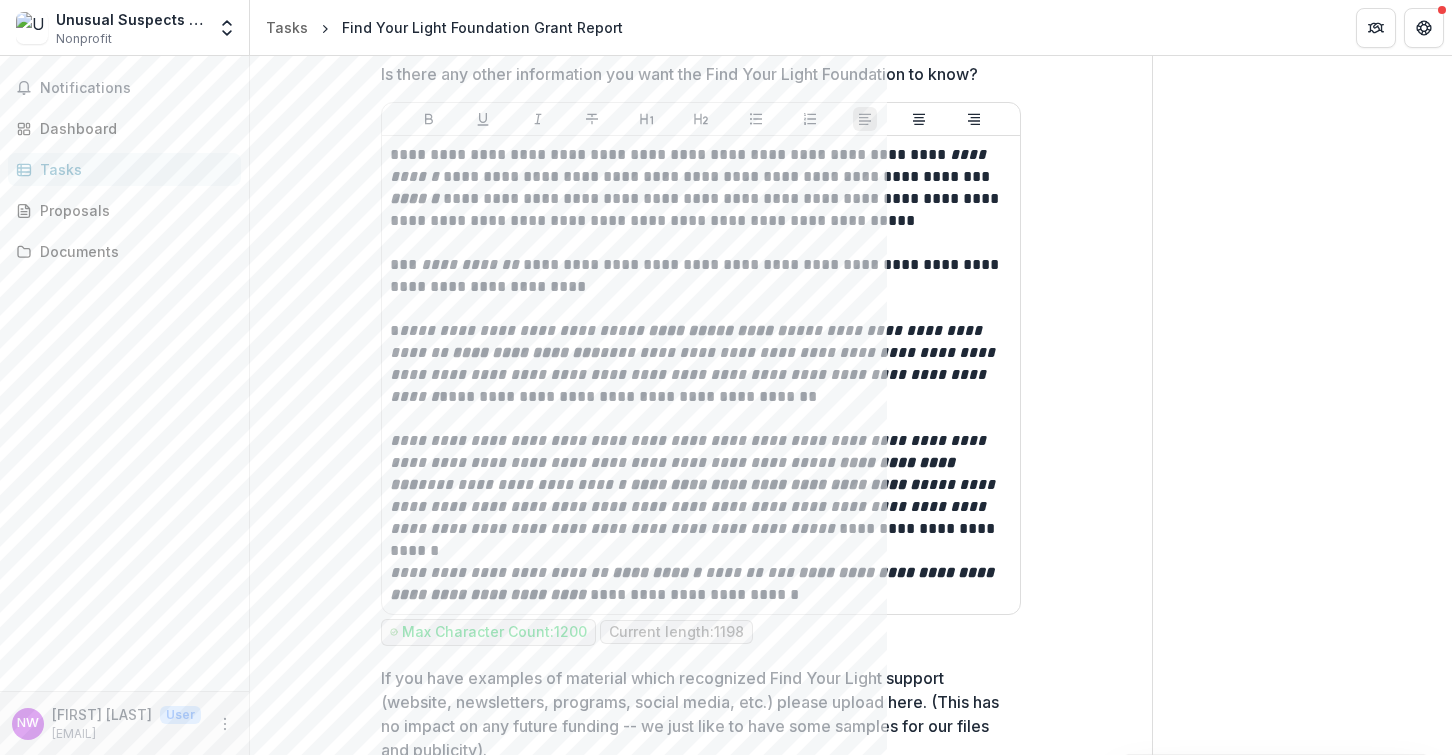 click on "**********" at bounding box center [701, -1512] 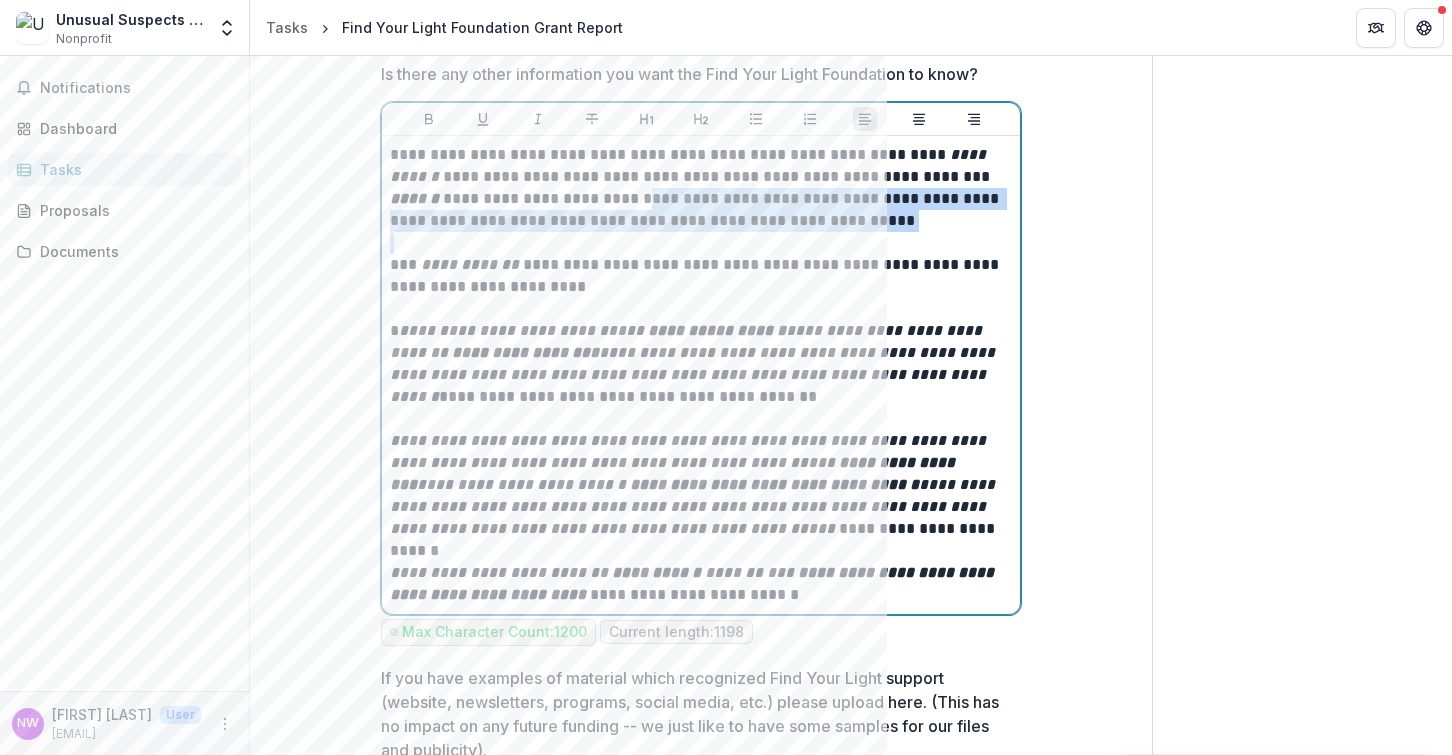 drag, startPoint x: 873, startPoint y: 184, endPoint x: 600, endPoint y: 199, distance: 273.41177 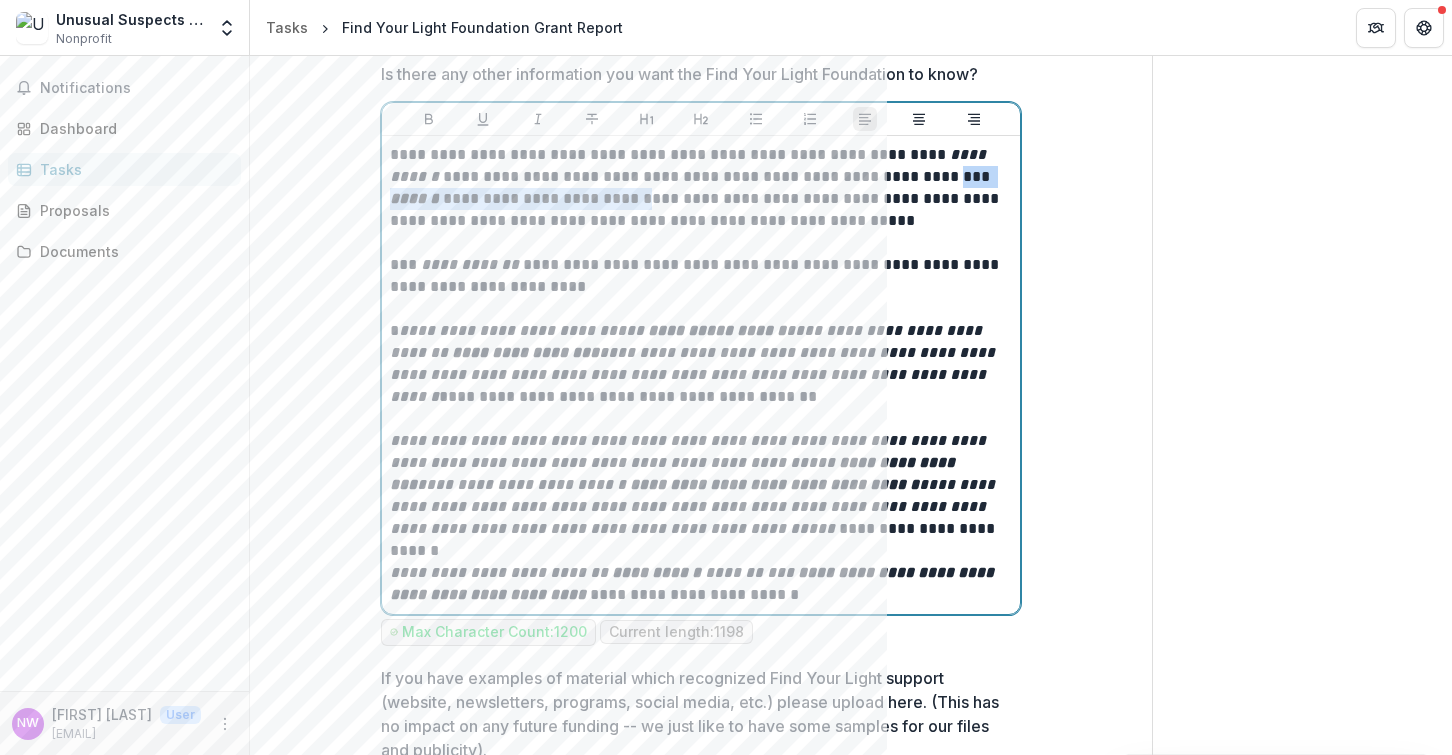 drag, startPoint x: 874, startPoint y: 179, endPoint x: 600, endPoint y: 202, distance: 274.96362 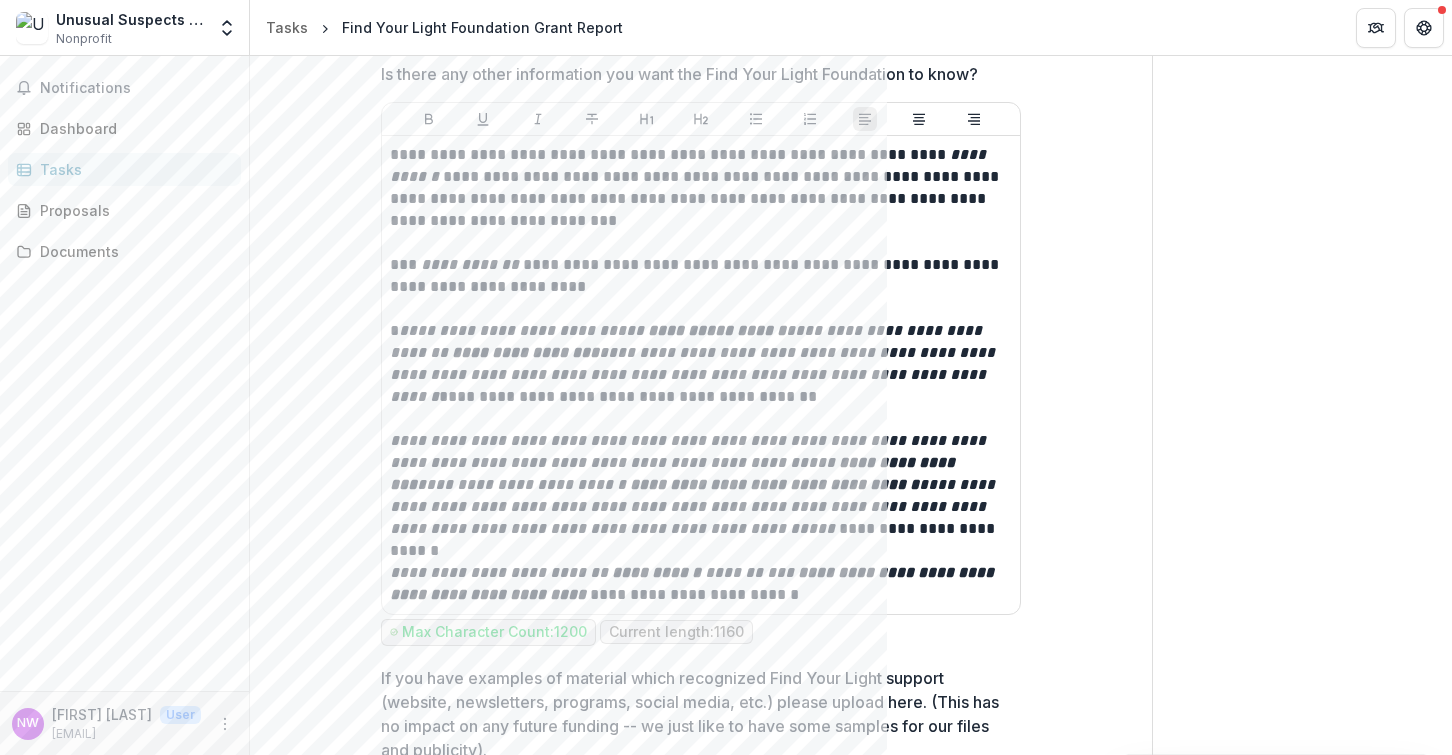 click on "**********" at bounding box center [701, -1512] 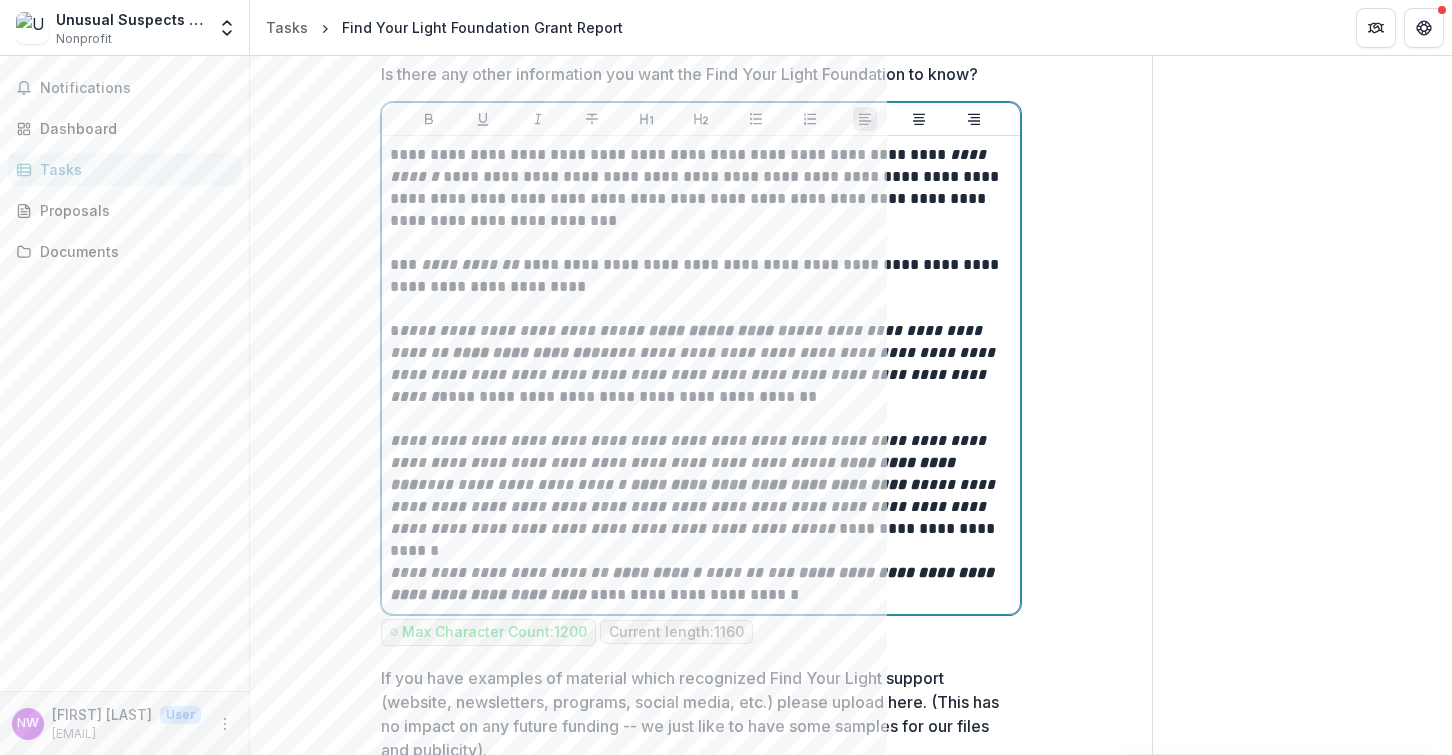 click on "**********" at bounding box center [701, 188] 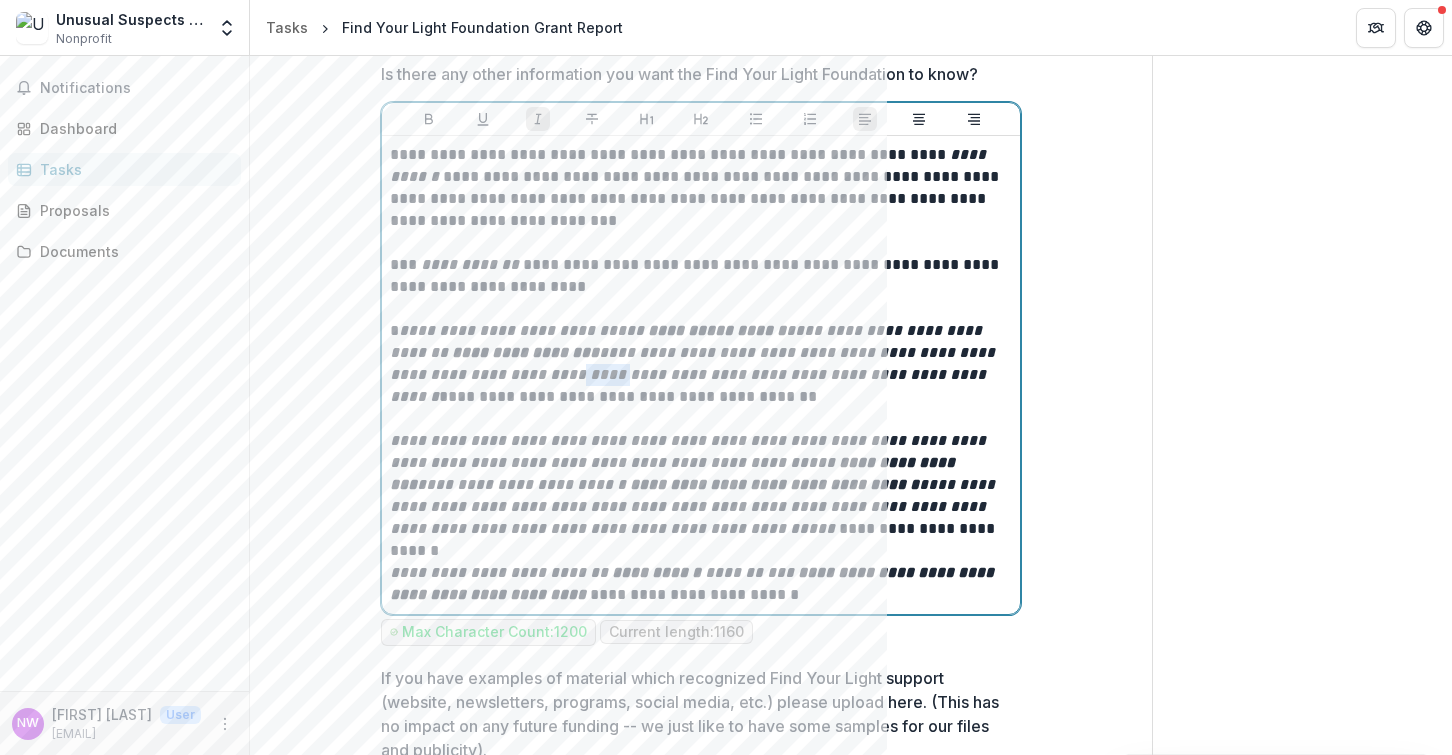 drag, startPoint x: 482, startPoint y: 379, endPoint x: 518, endPoint y: 377, distance: 36.05551 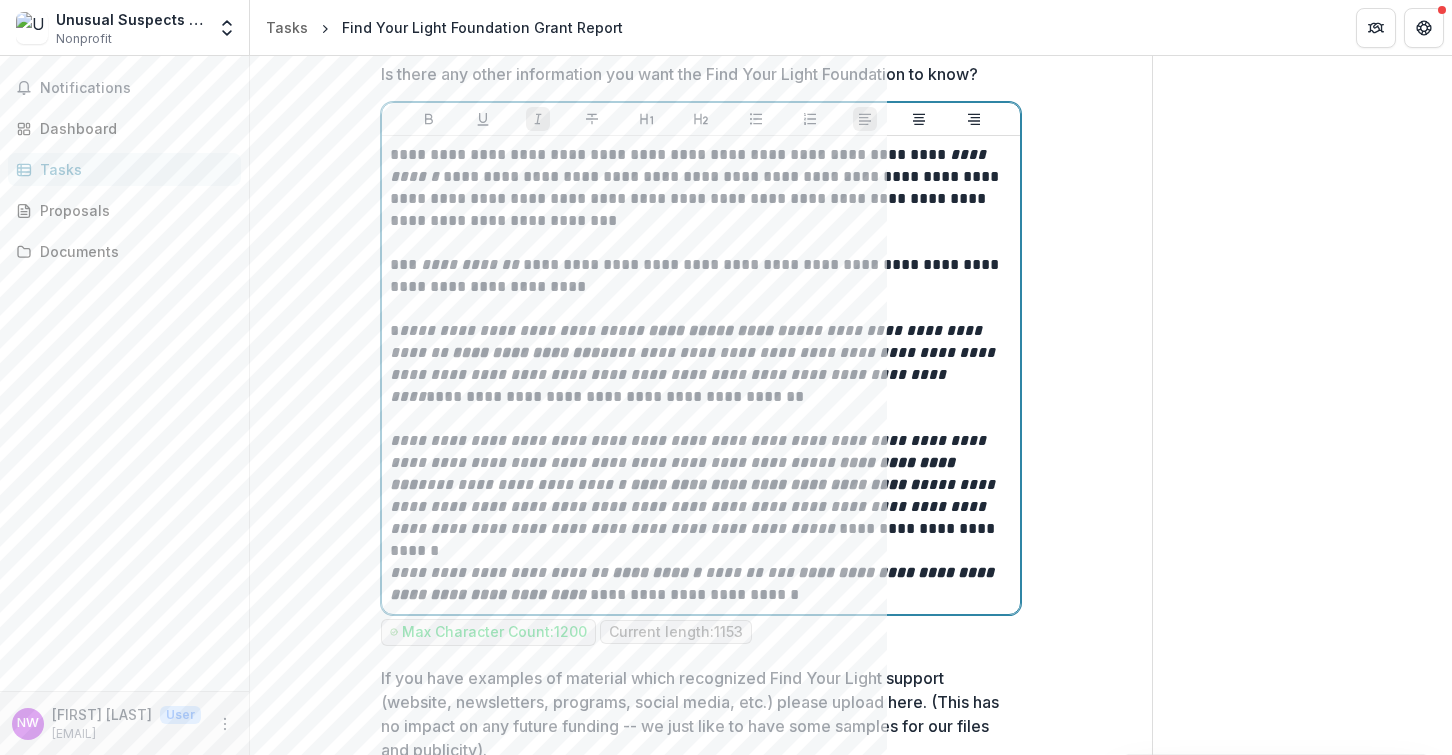 click on "**********" at bounding box center [694, 374] 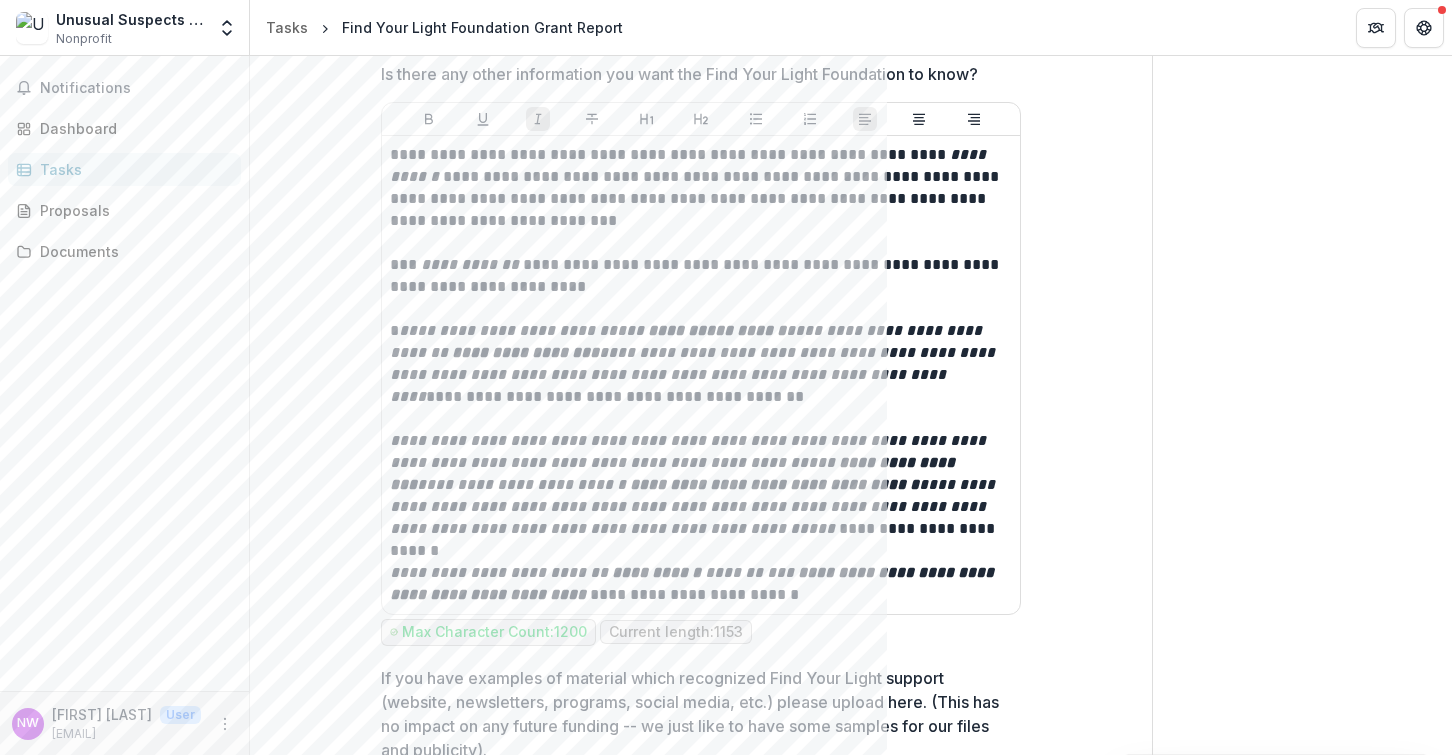 click on "**********" at bounding box center [701, -1512] 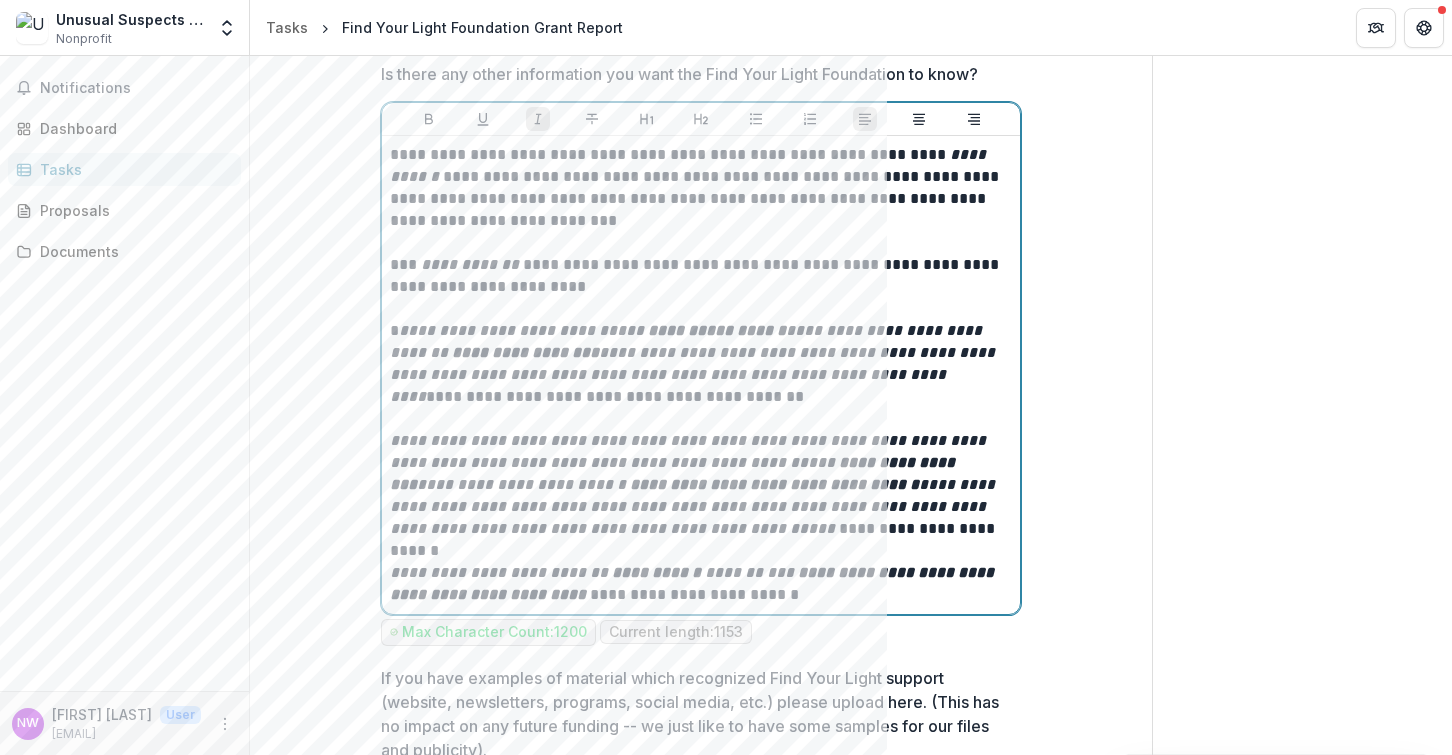 click on "**********" at bounding box center (701, 364) 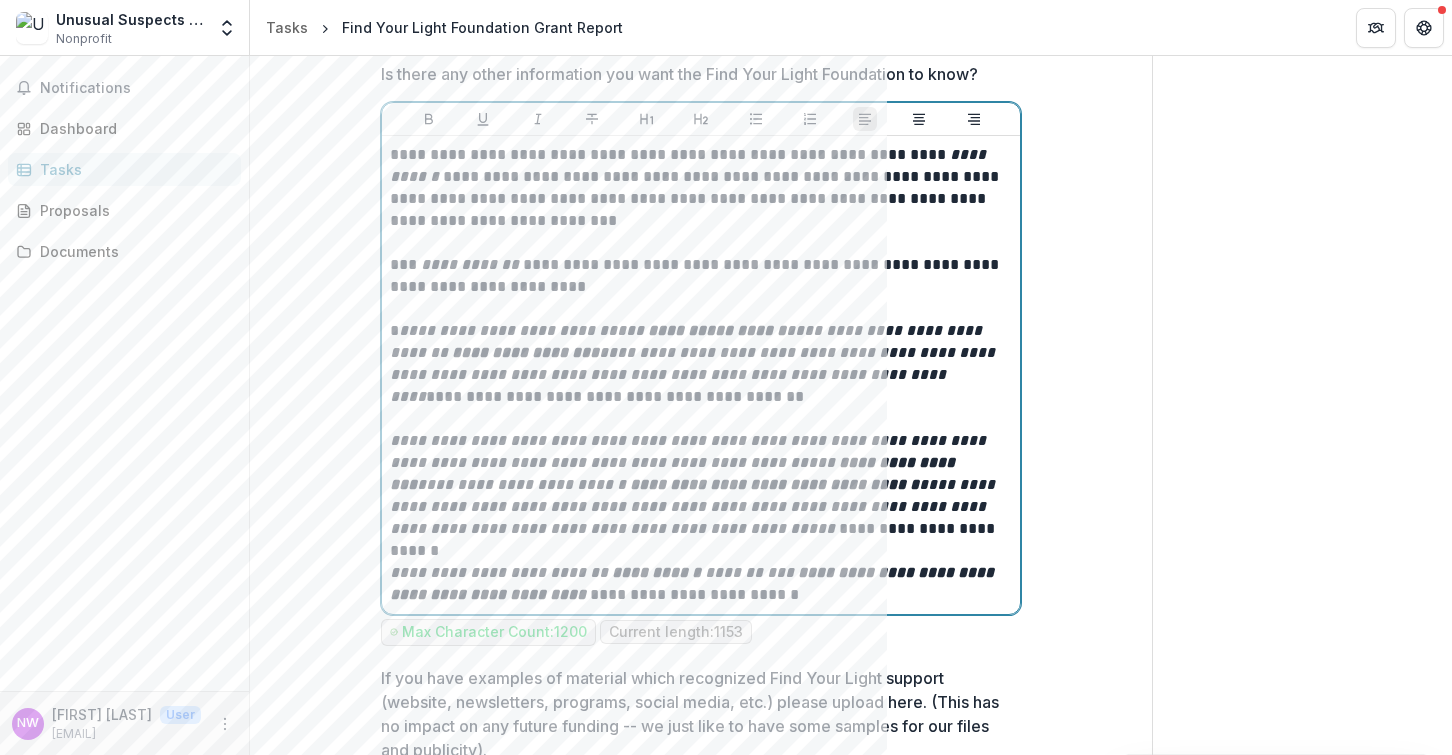 click on "**********" at bounding box center [701, 364] 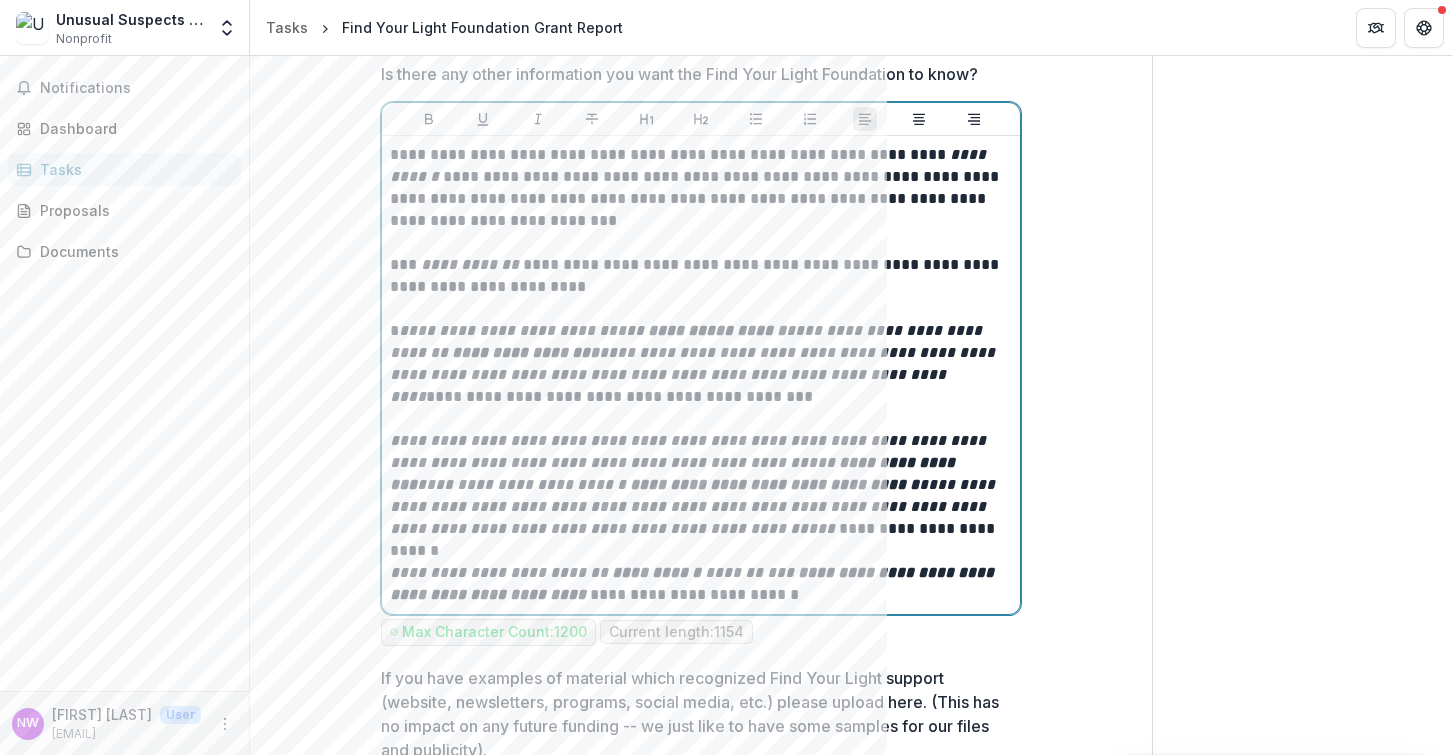click on "**********" at bounding box center [701, 364] 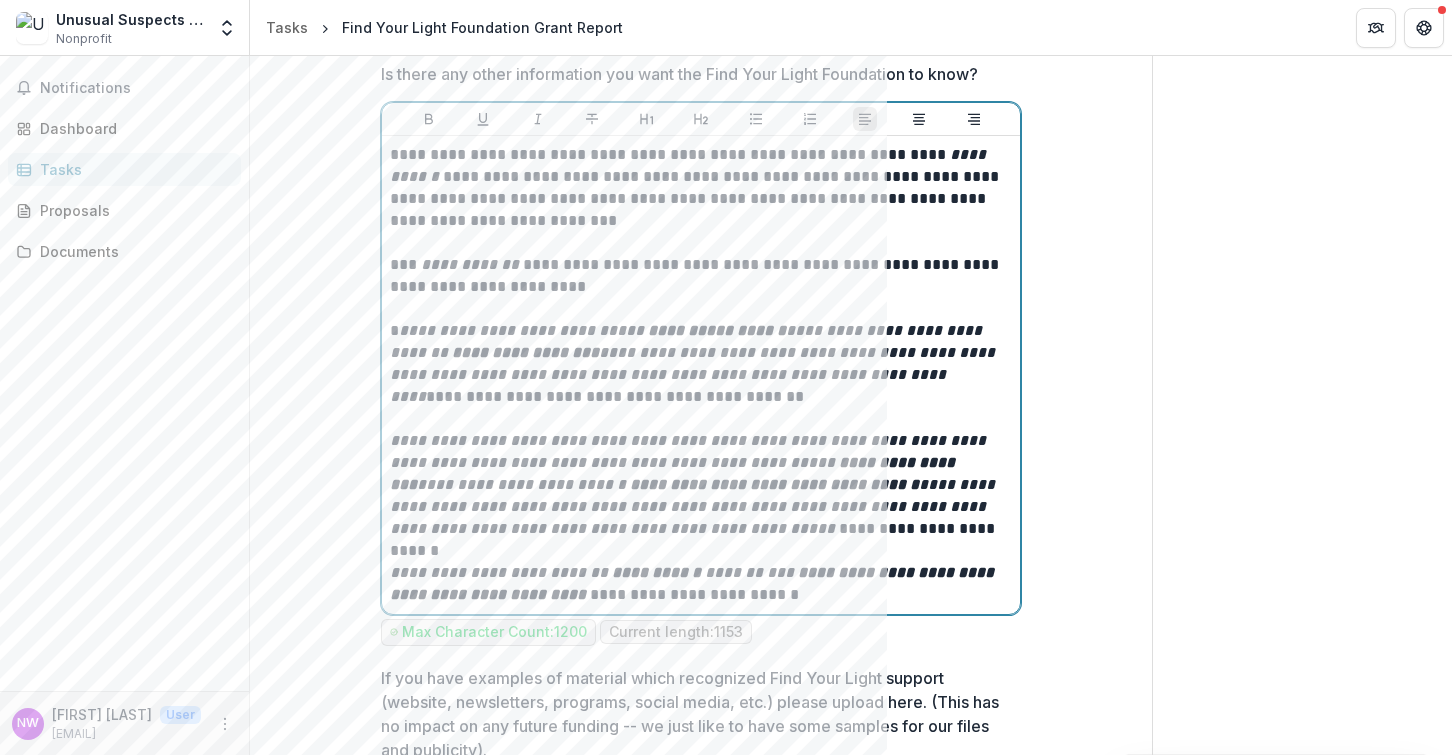 click on "**********" at bounding box center (701, 485) 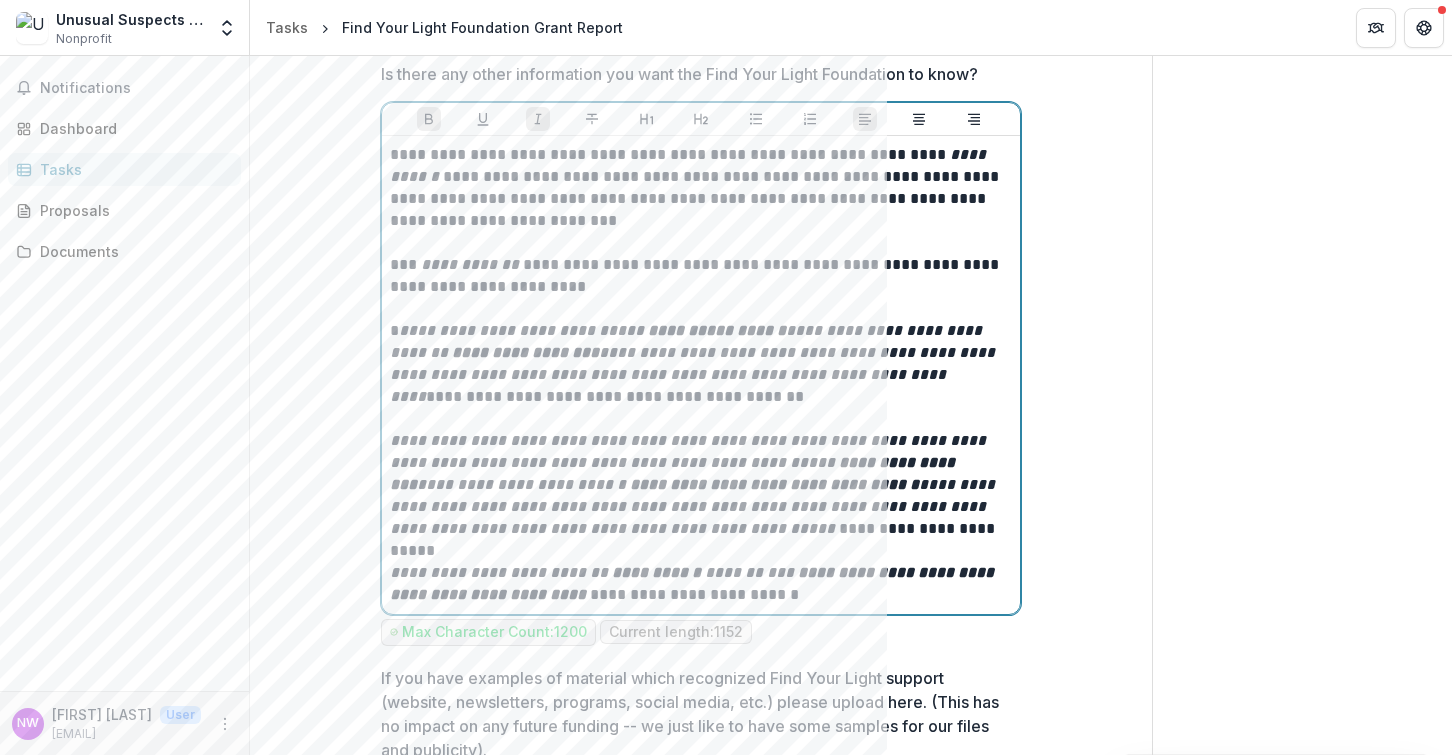 click on "**********" at bounding box center [701, 584] 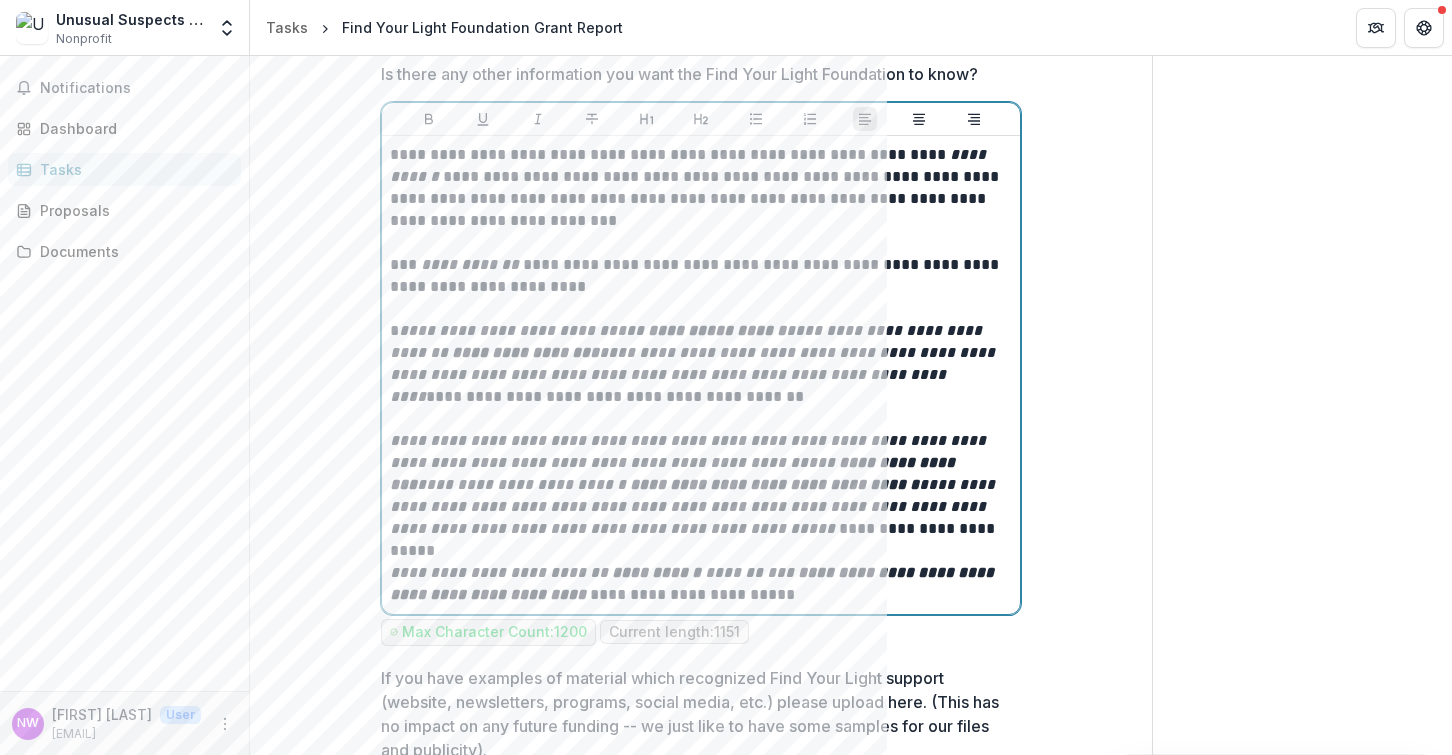 click on "**********" at bounding box center (694, 374) 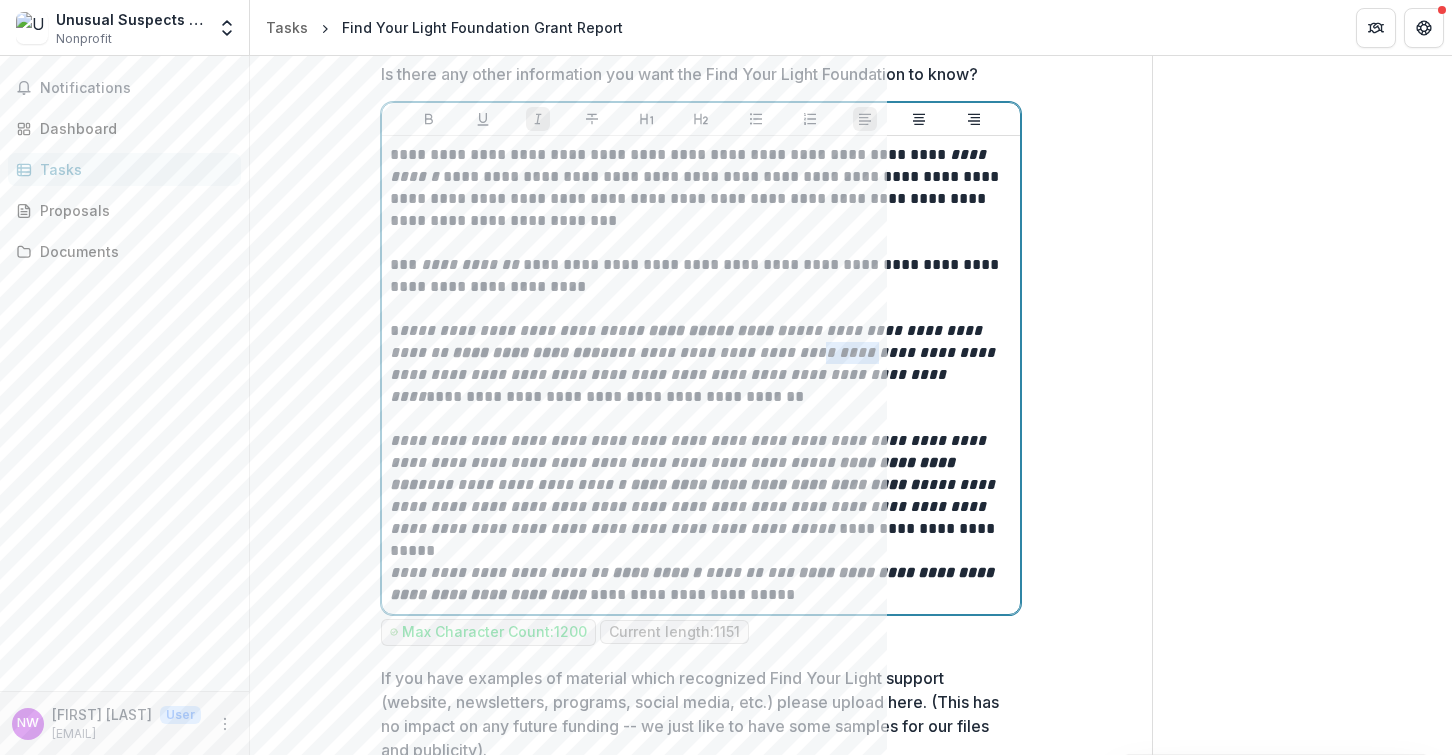 drag, startPoint x: 794, startPoint y: 356, endPoint x: 759, endPoint y: 359, distance: 35.128338 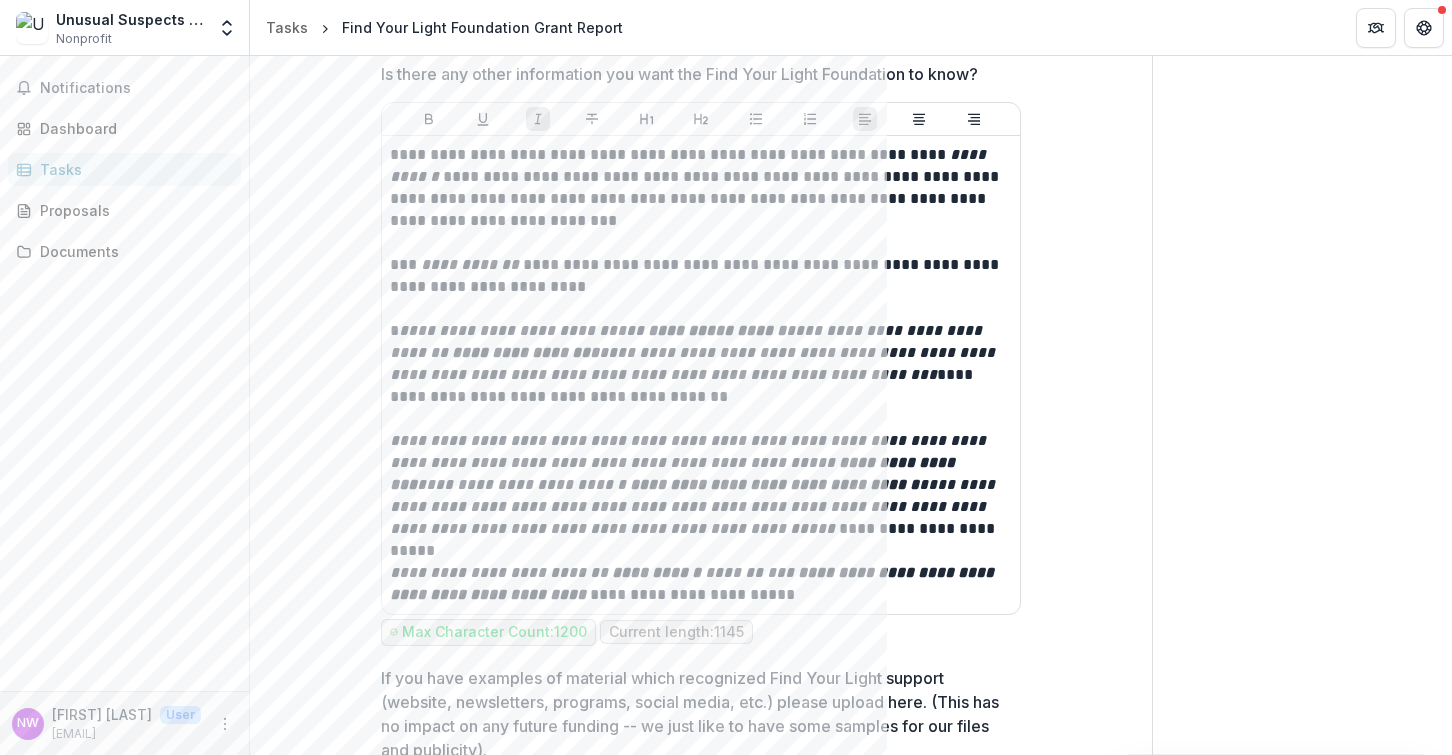 click on "**********" at bounding box center (701, -1512) 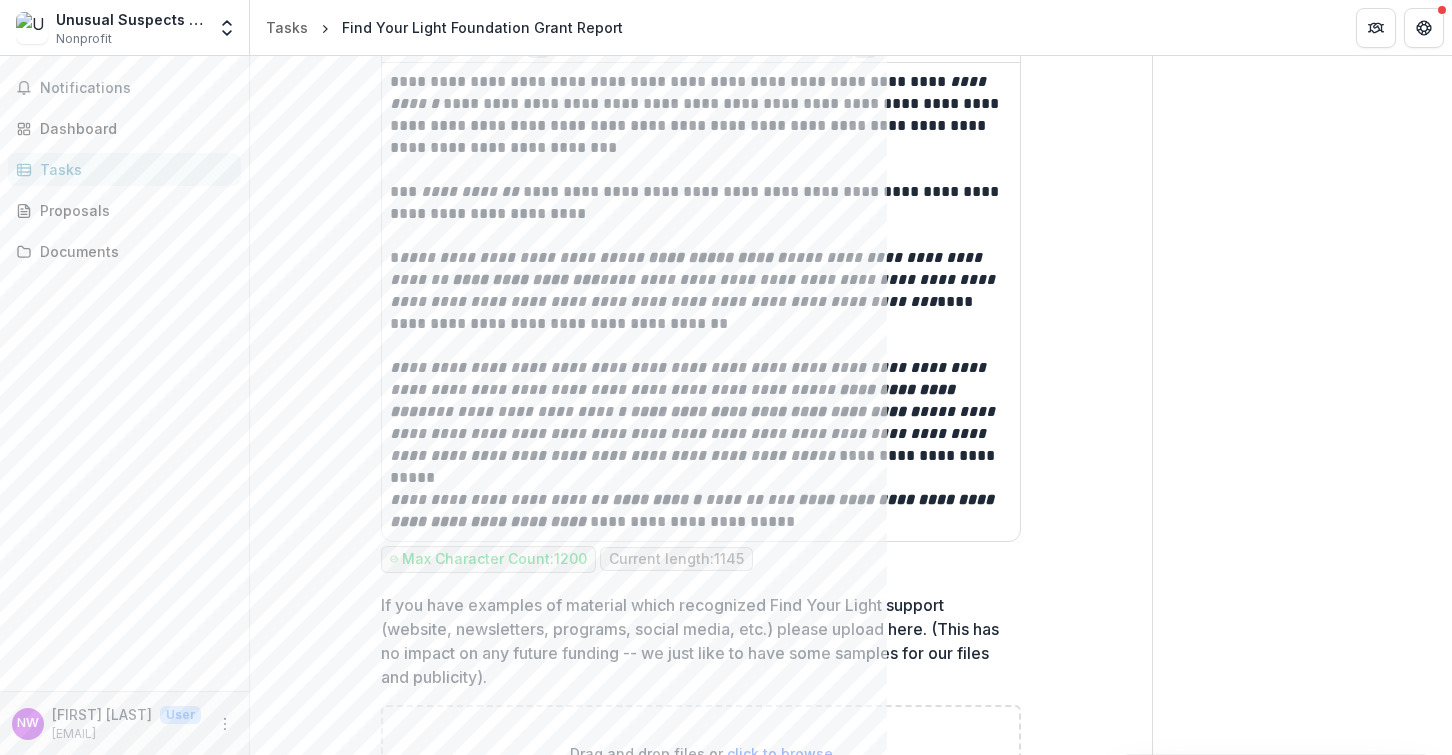 scroll, scrollTop: 4379, scrollLeft: 0, axis: vertical 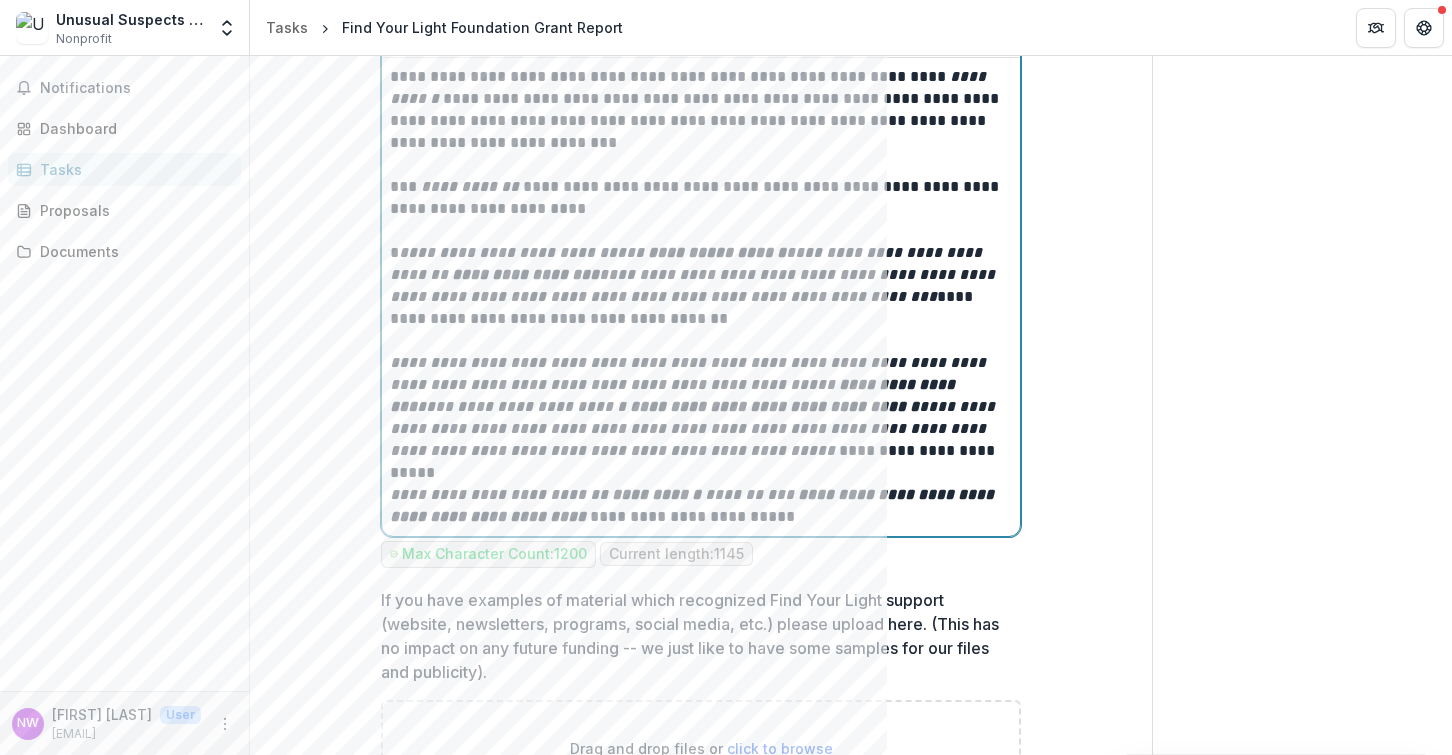 click on "**********" at bounding box center [701, 506] 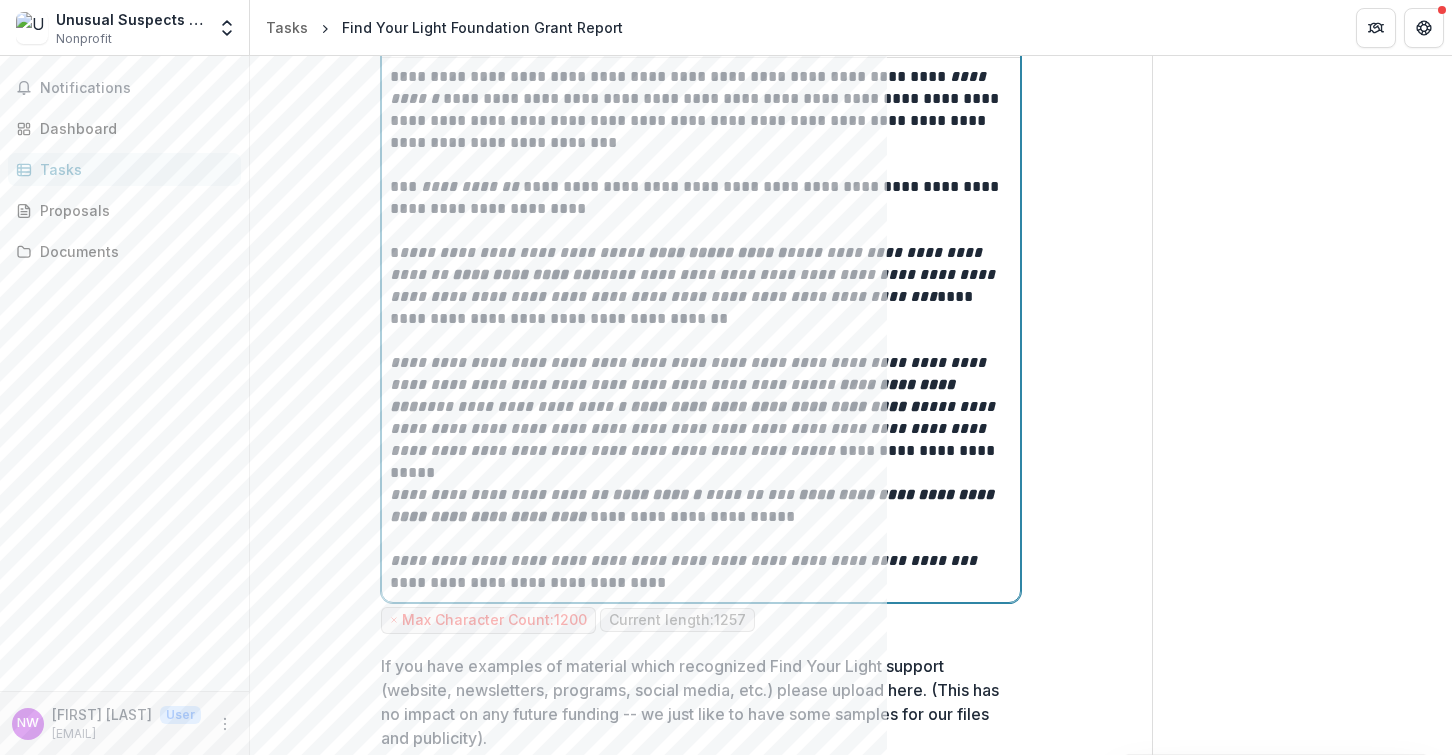 click on "**********" at bounding box center (685, 560) 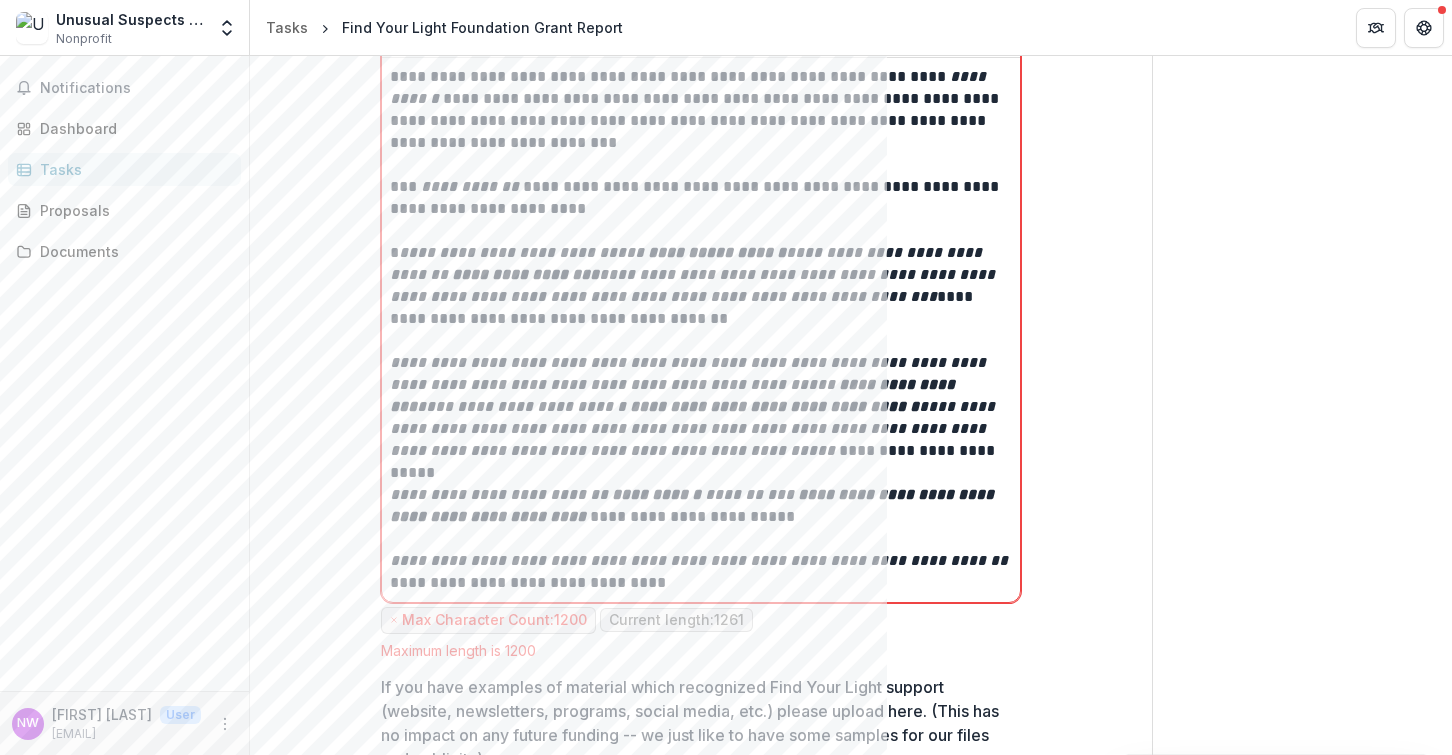 click on "**********" at bounding box center [701, -1546] 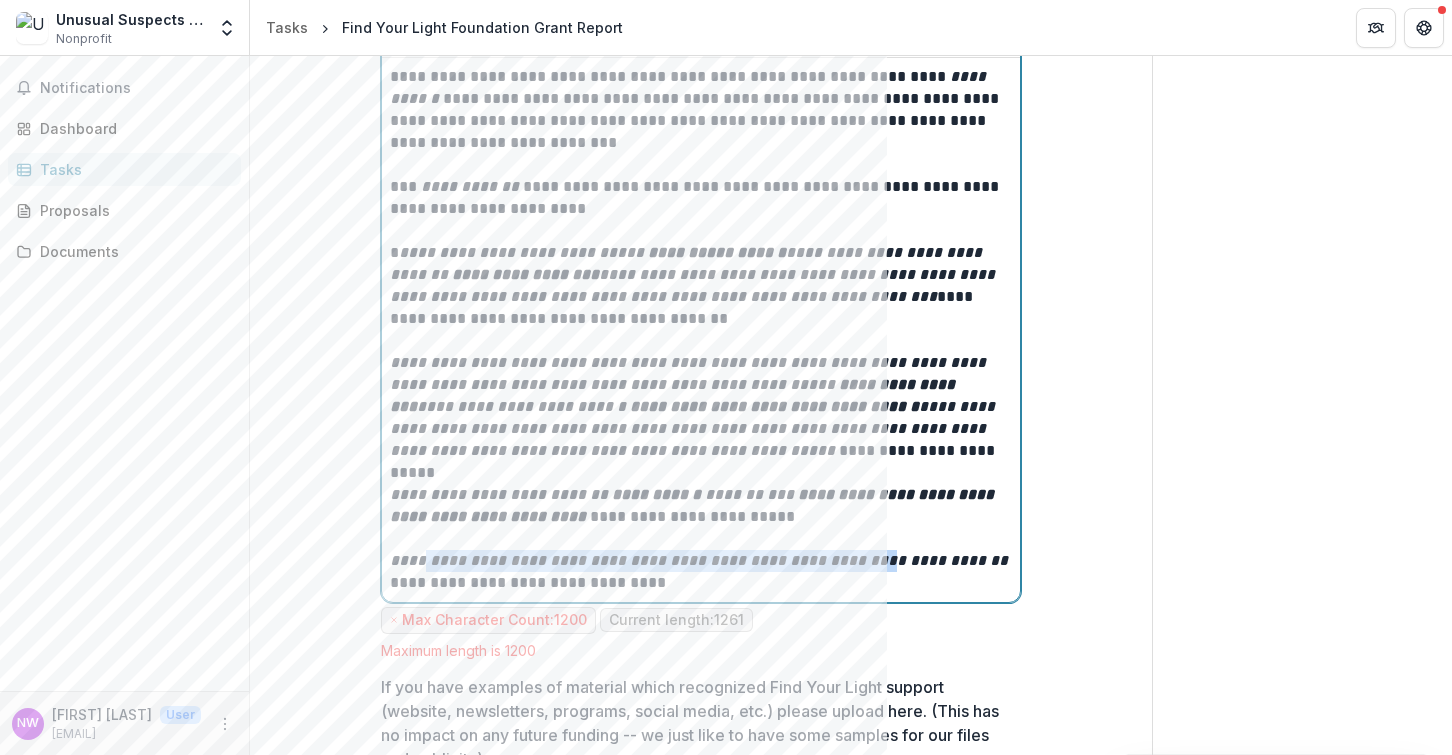drag, startPoint x: 809, startPoint y: 561, endPoint x: 843, endPoint y: 560, distance: 34.0147 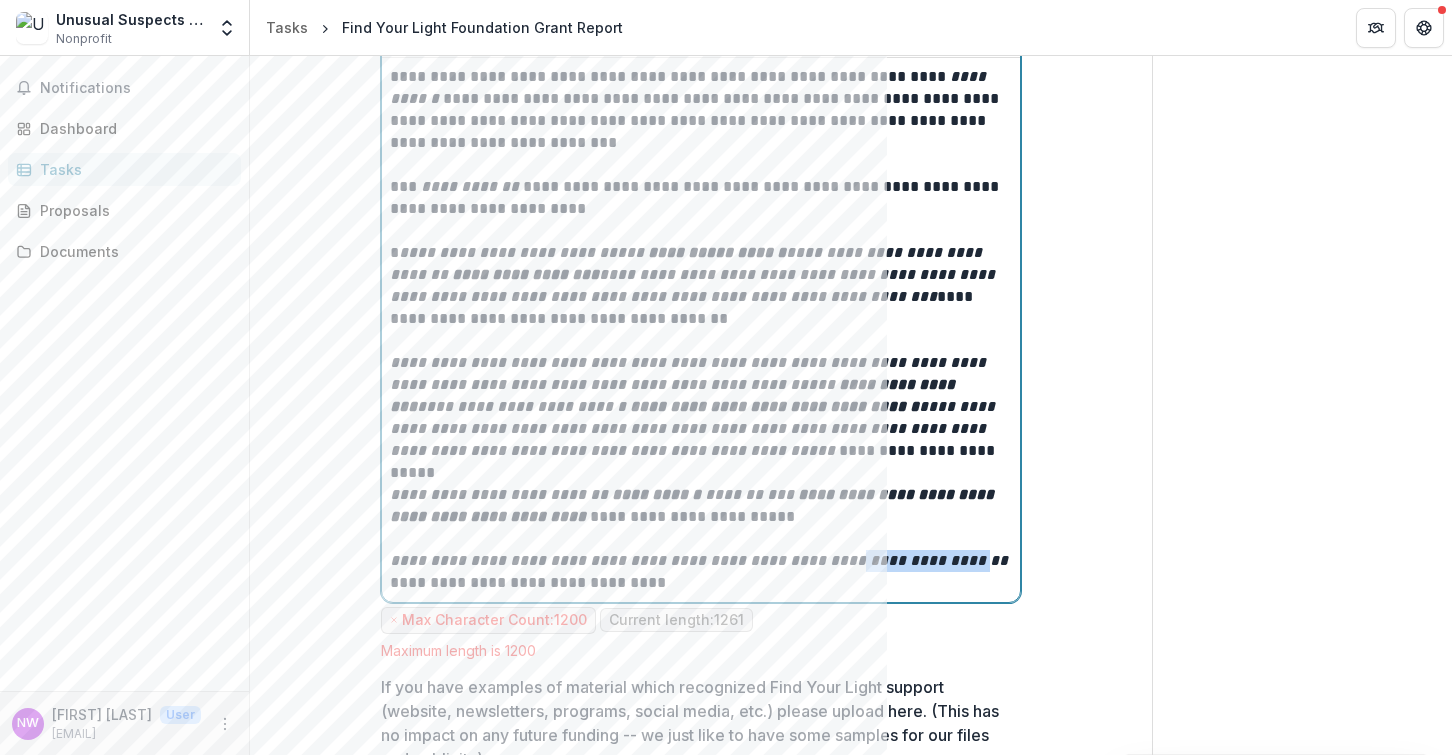 drag, startPoint x: 809, startPoint y: 565, endPoint x: 934, endPoint y: 562, distance: 125.035995 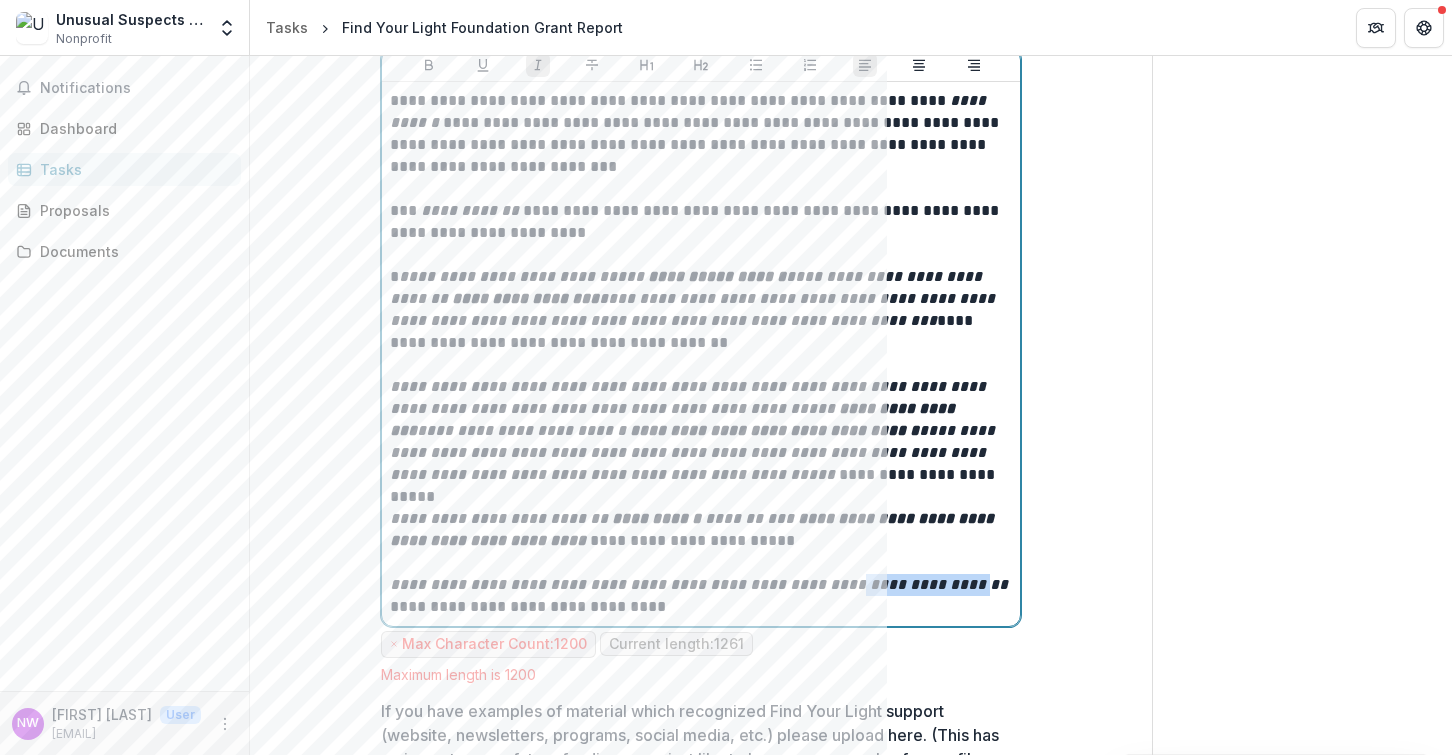 scroll, scrollTop: 4242, scrollLeft: 0, axis: vertical 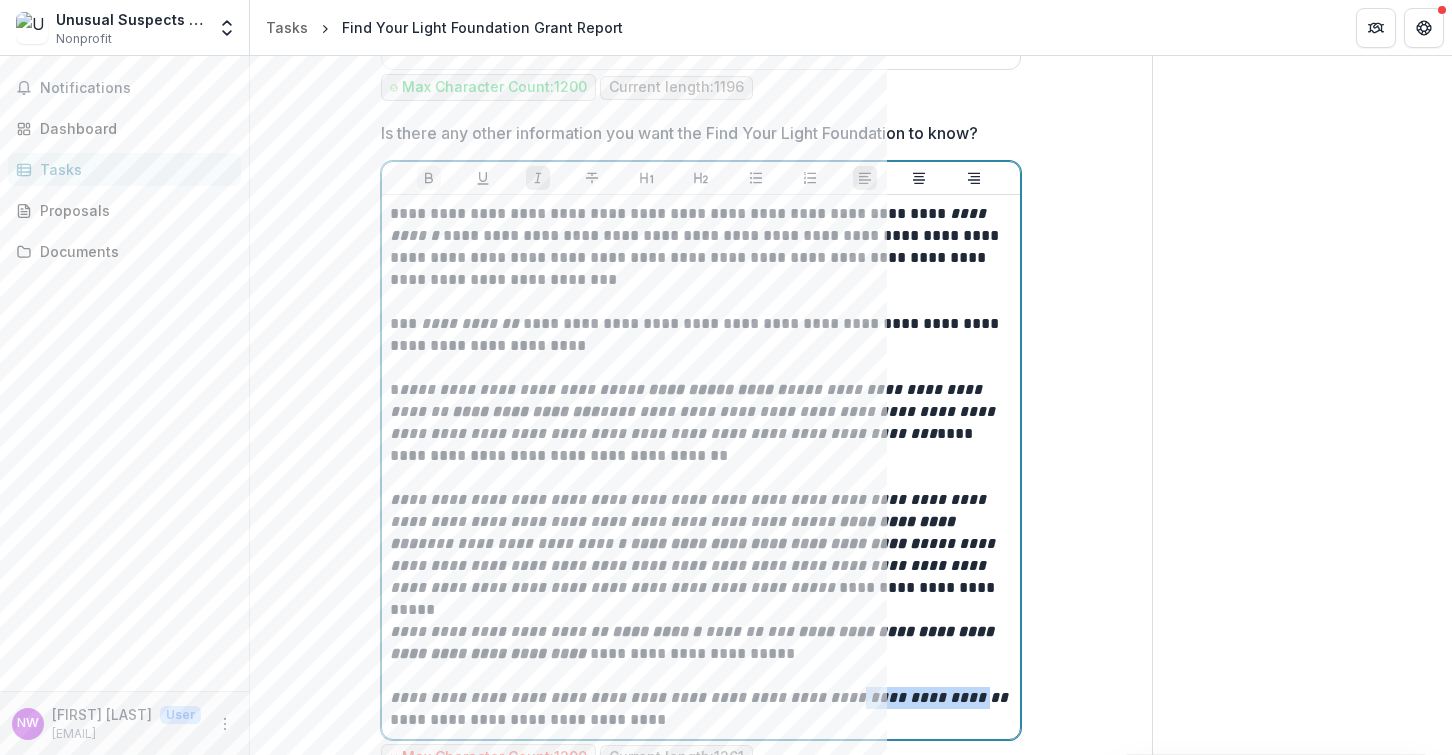 click 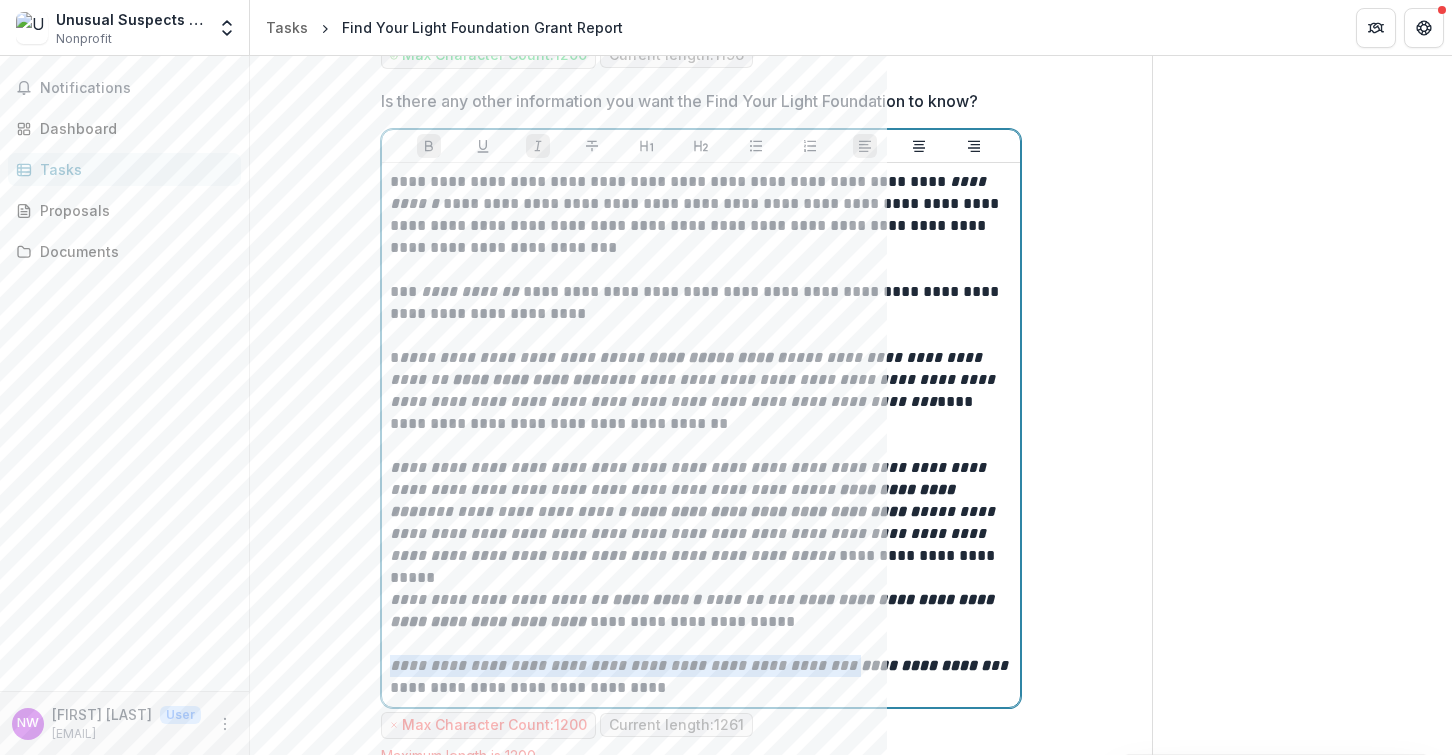 scroll, scrollTop: 4320, scrollLeft: 0, axis: vertical 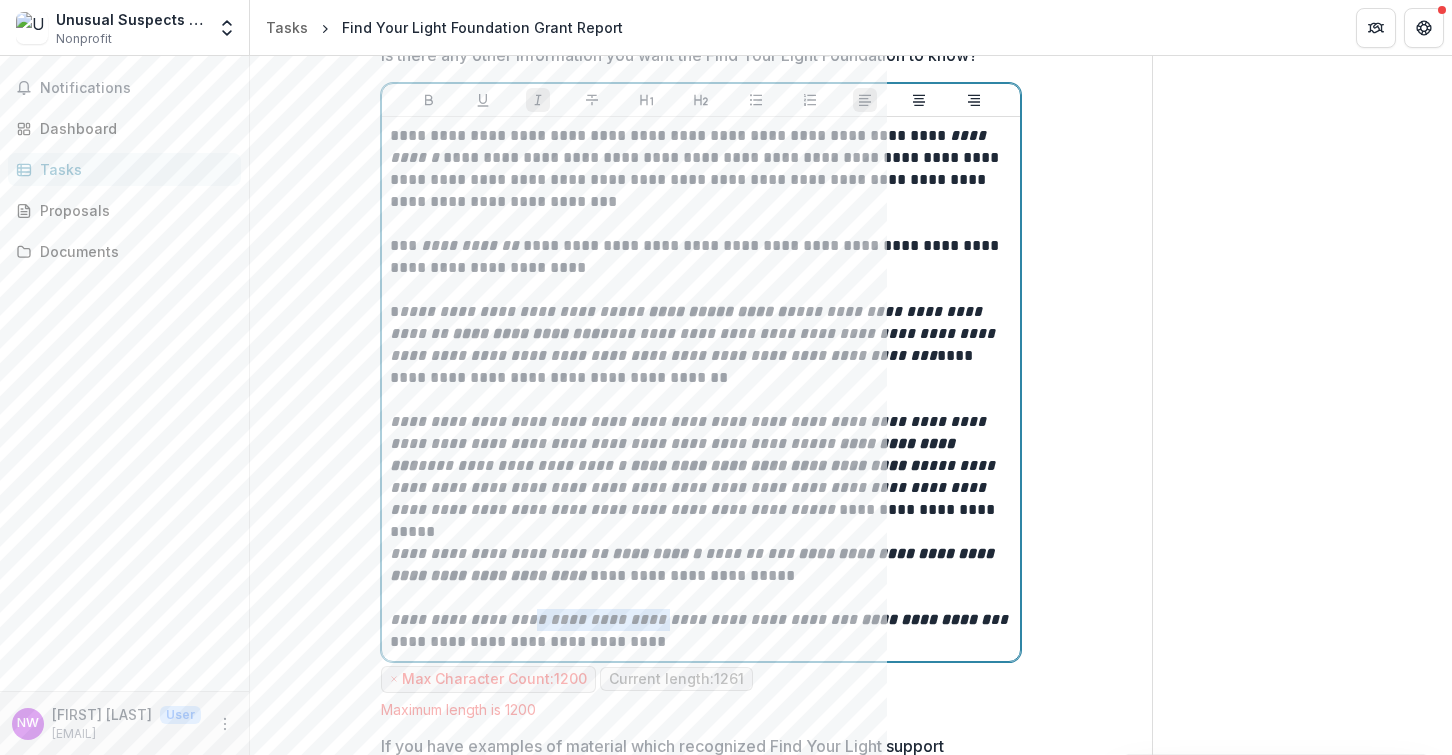 drag, startPoint x: 518, startPoint y: 619, endPoint x: 642, endPoint y: 619, distance: 124 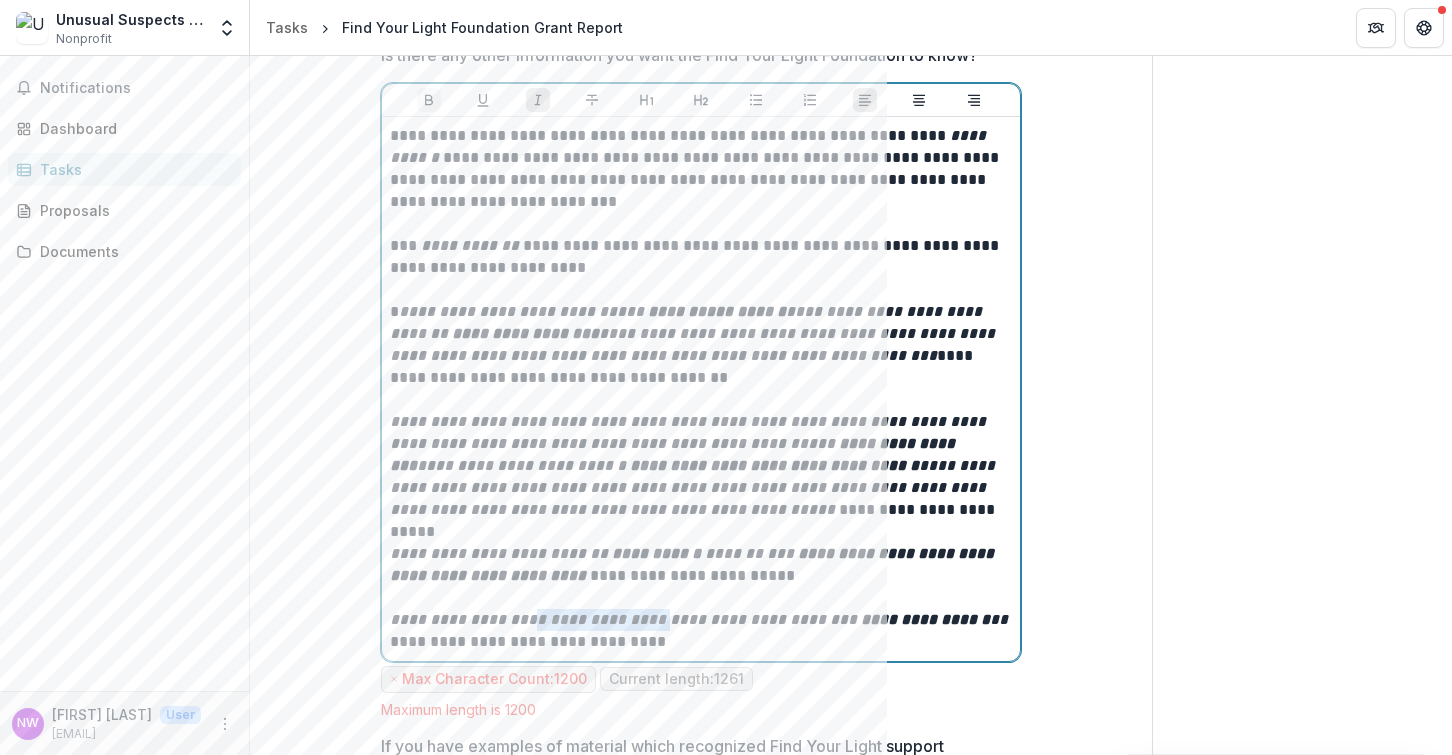click at bounding box center (429, 100) 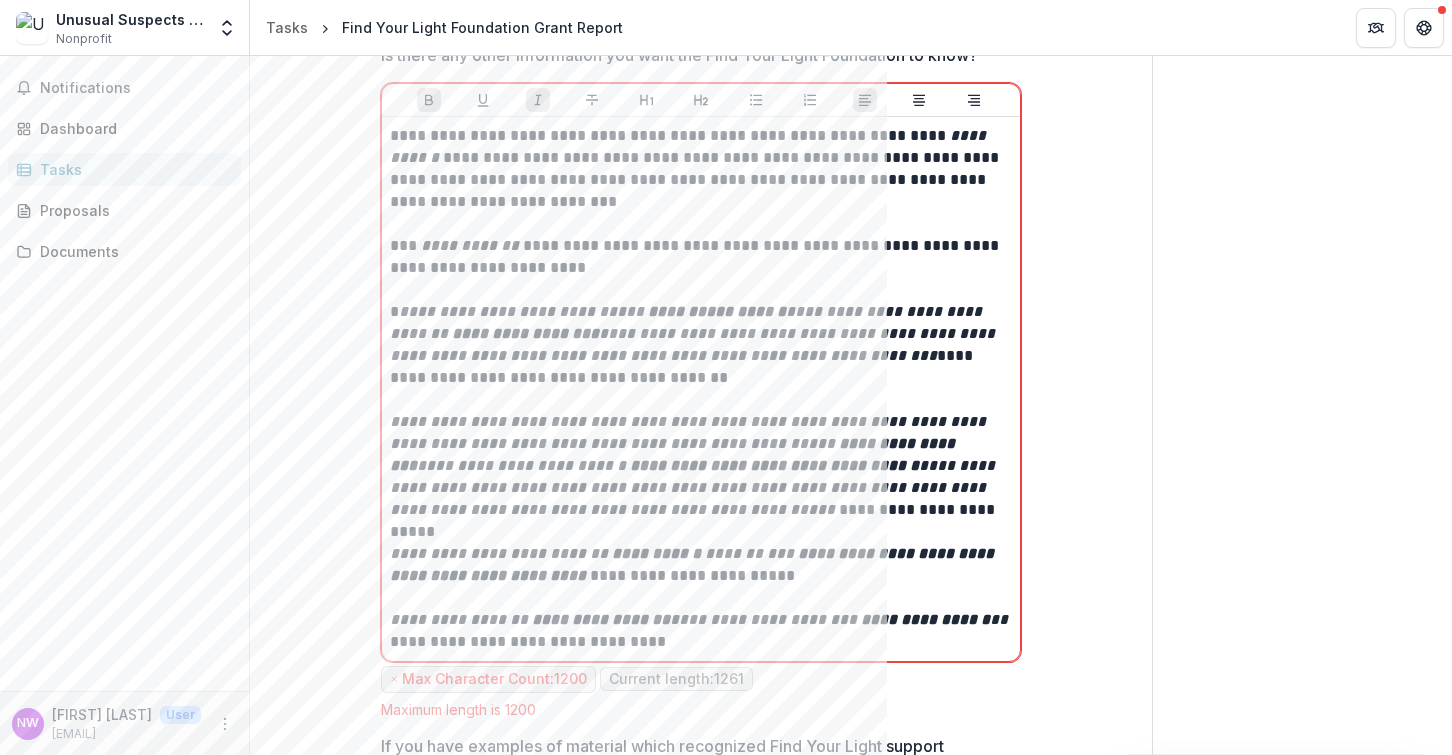 click on "**********" at bounding box center [701, 389] 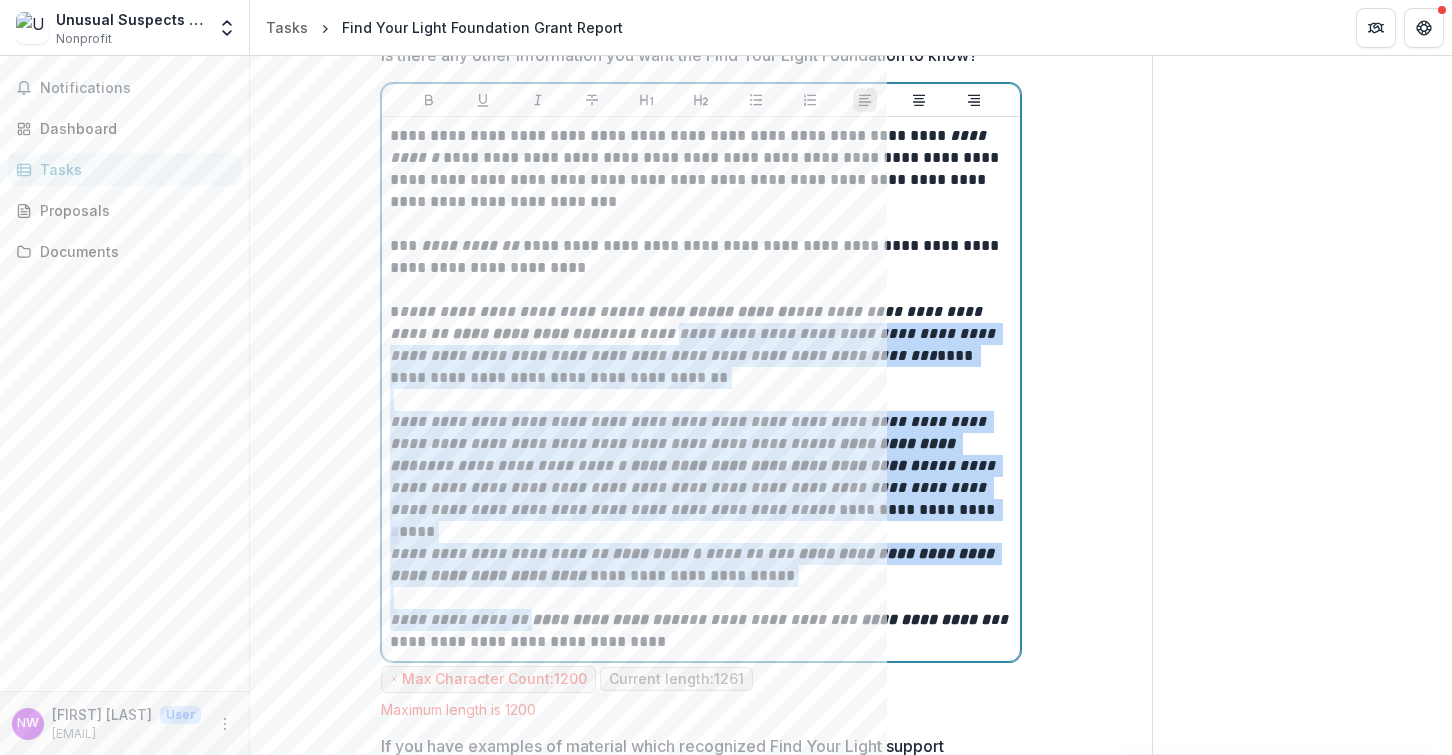 drag, startPoint x: 570, startPoint y: 335, endPoint x: 621, endPoint y: 334, distance: 51.009804 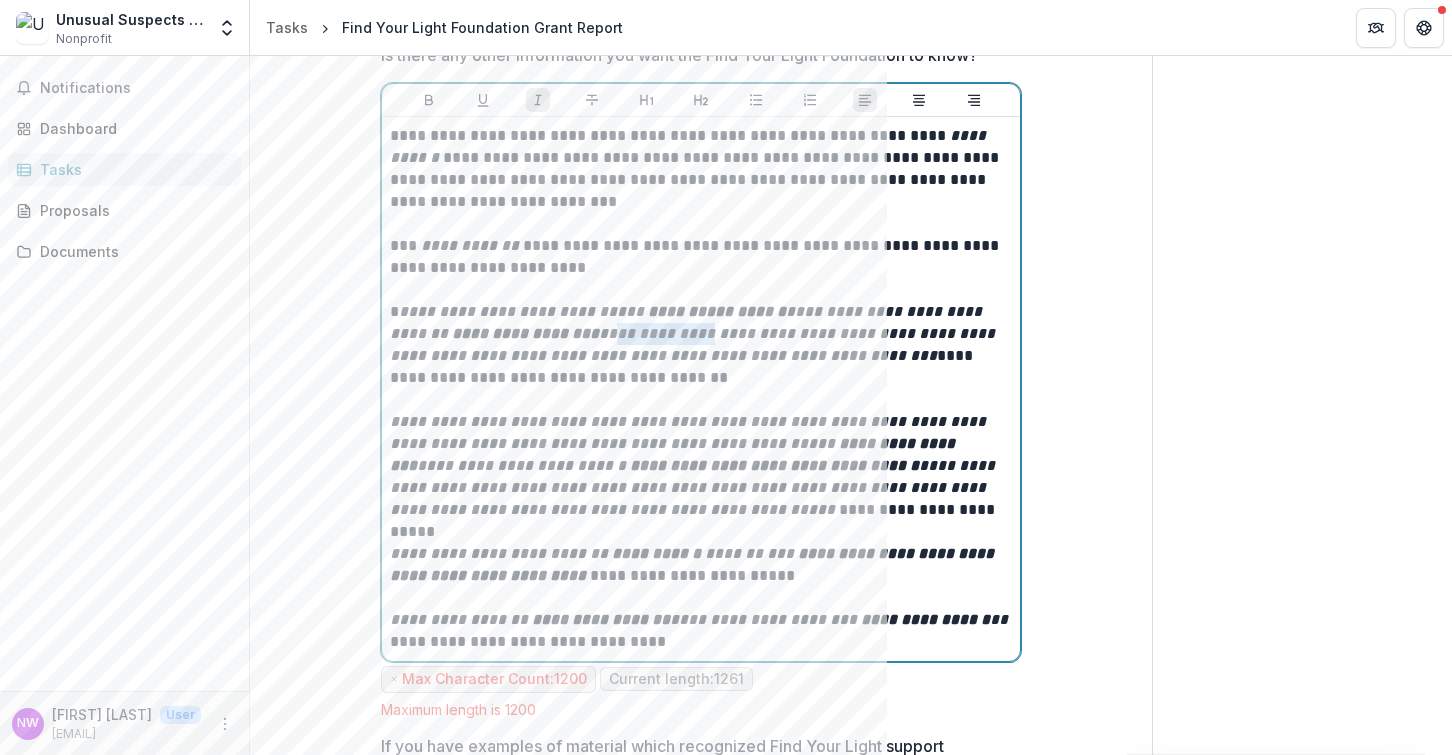 drag, startPoint x: 570, startPoint y: 335, endPoint x: 645, endPoint y: 332, distance: 75.059975 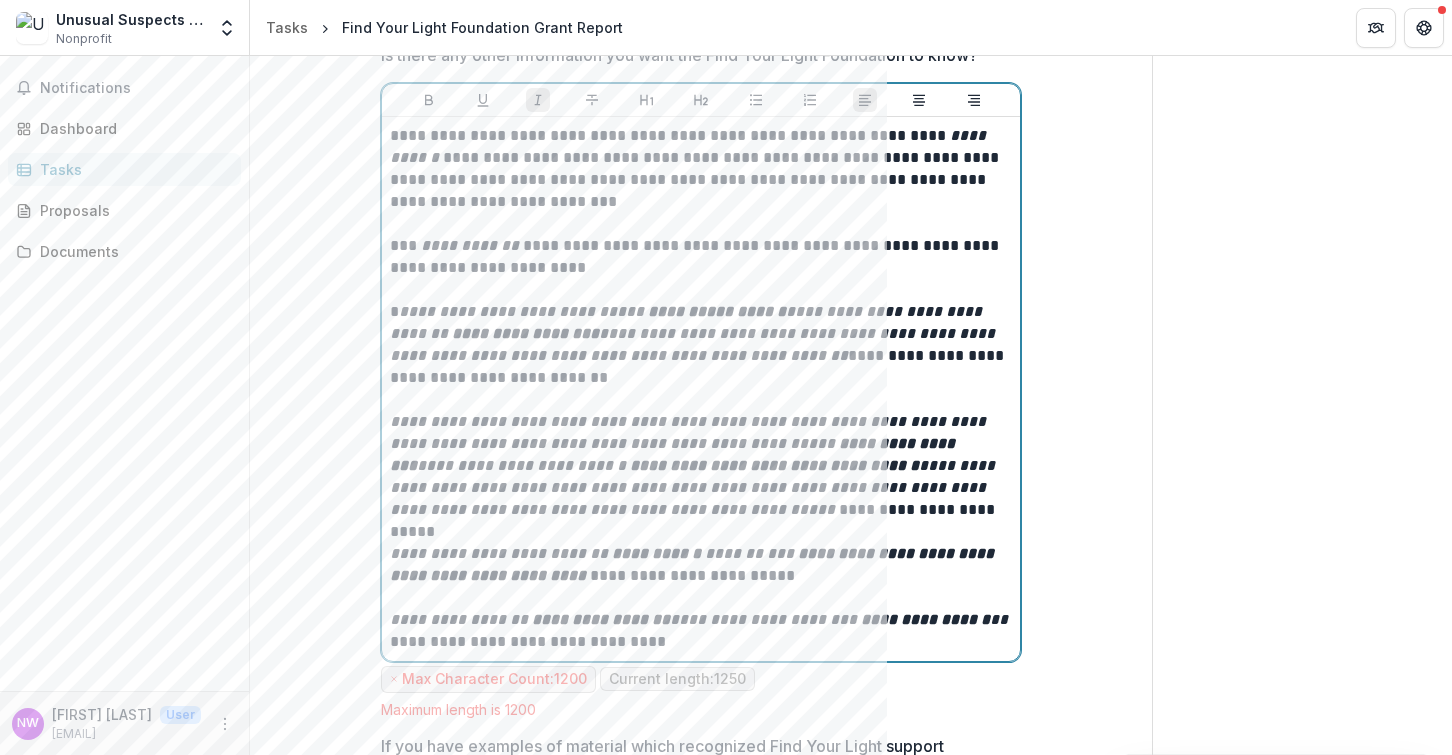 click on "**********" at bounding box center [694, 344] 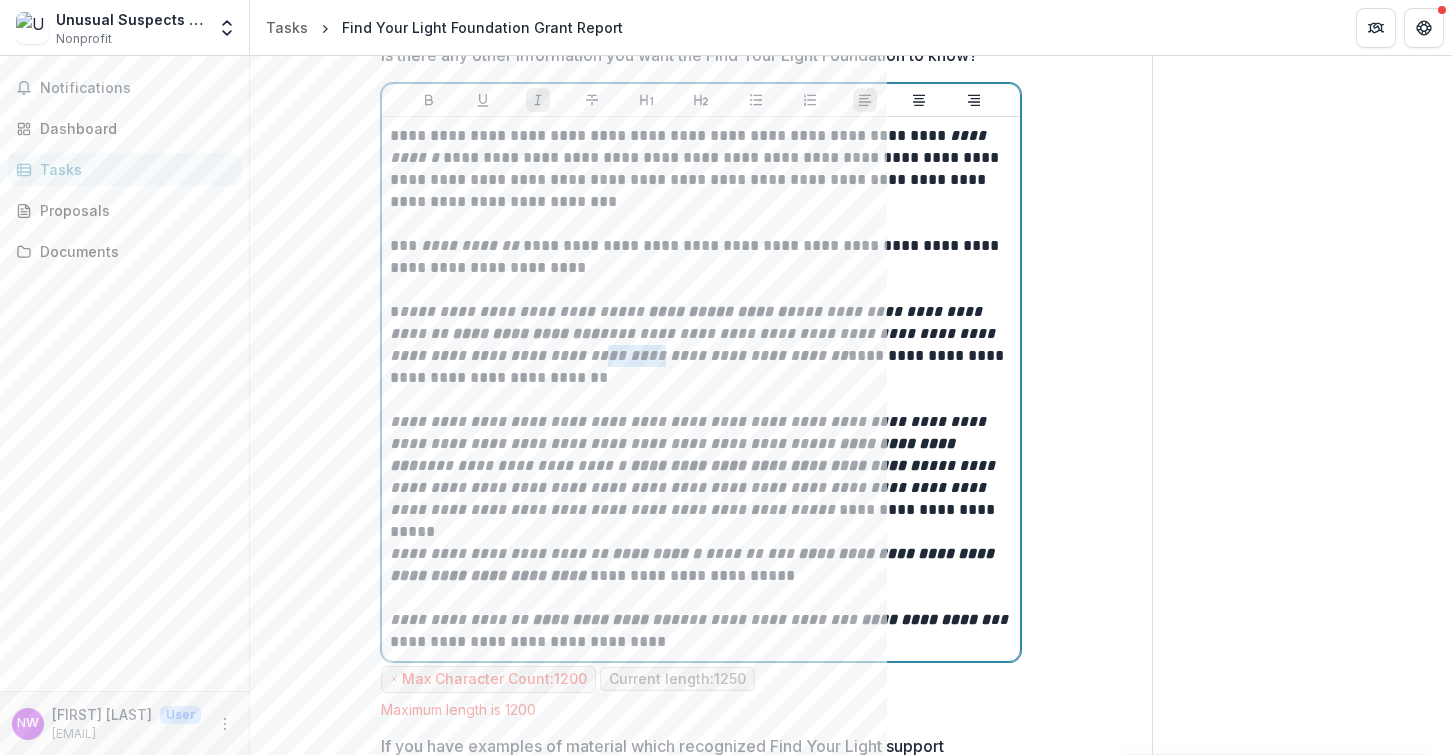 drag, startPoint x: 514, startPoint y: 360, endPoint x: 554, endPoint y: 363, distance: 40.112343 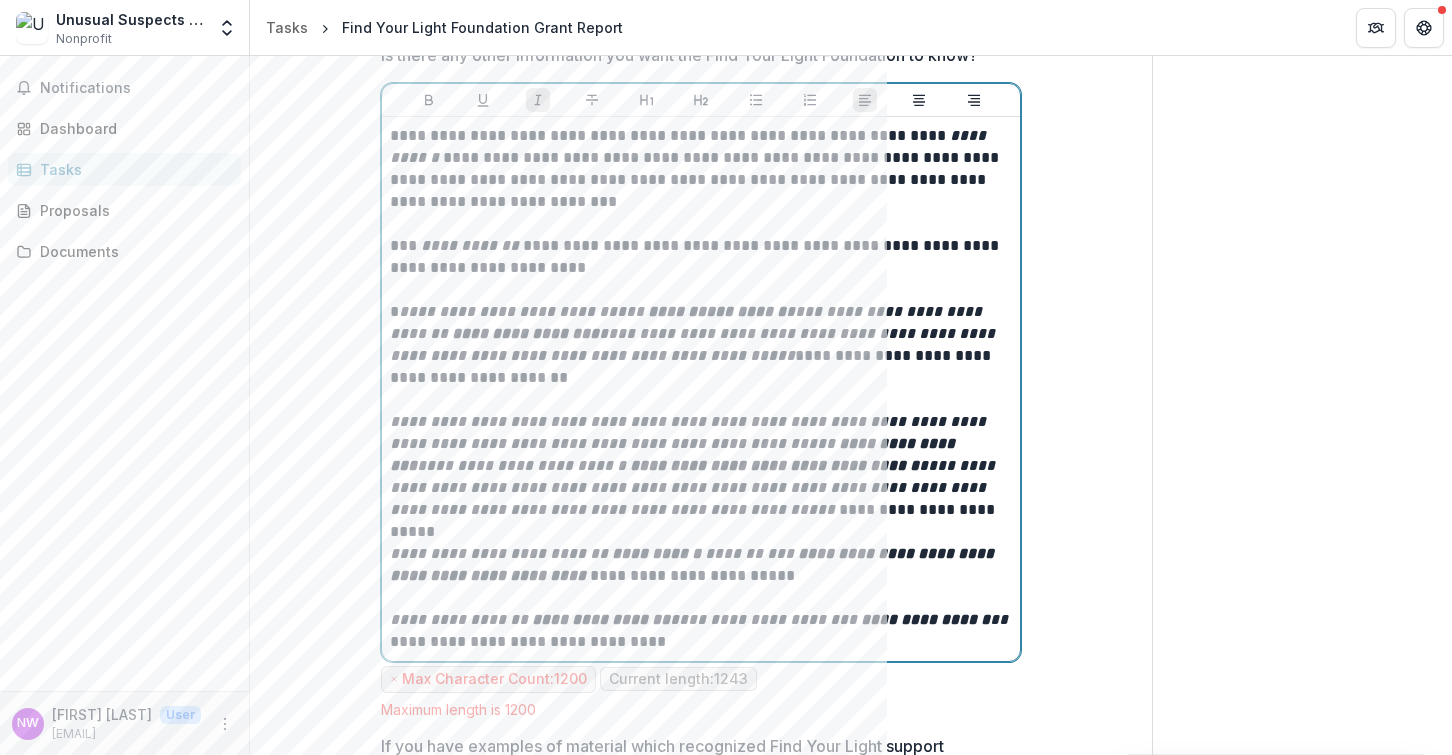 click on "**********" at bounding box center [694, 344] 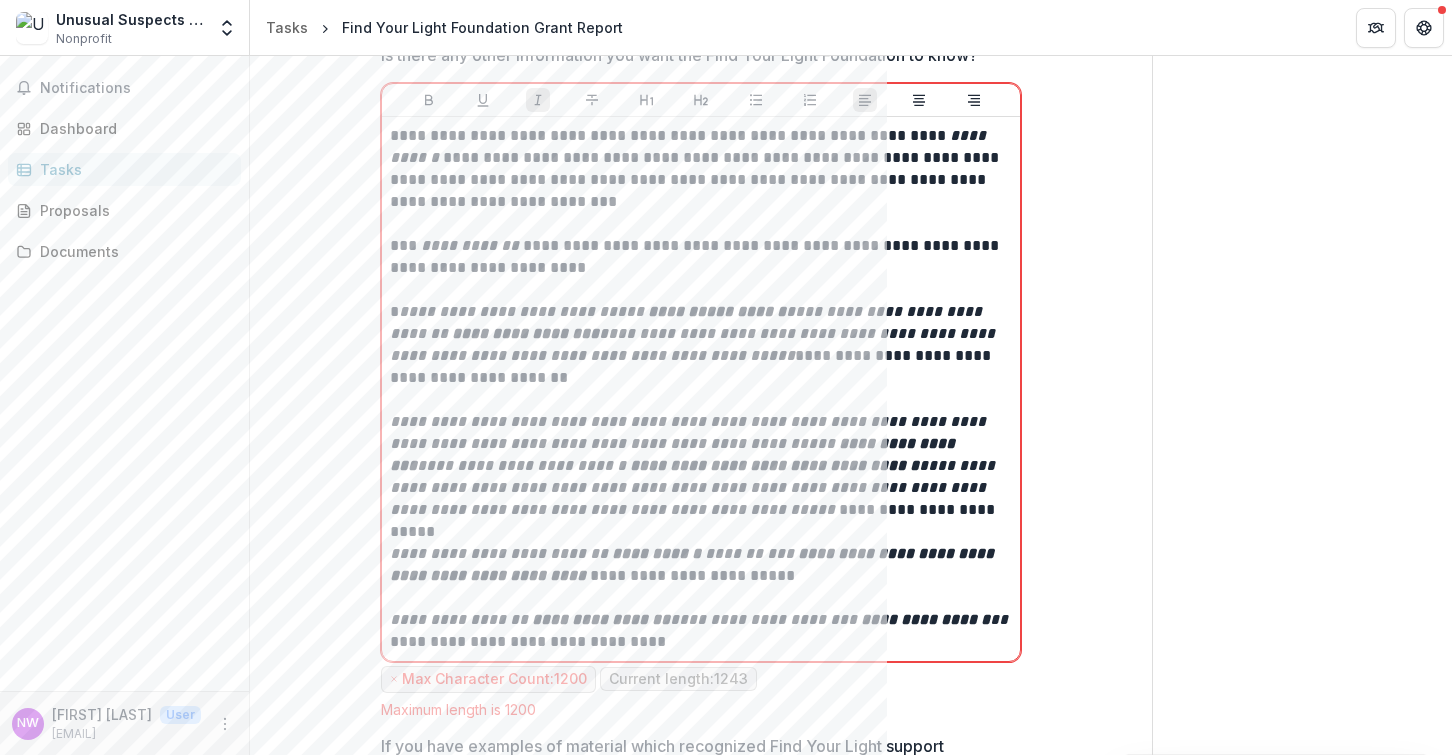 click on "**********" at bounding box center [701, -1487] 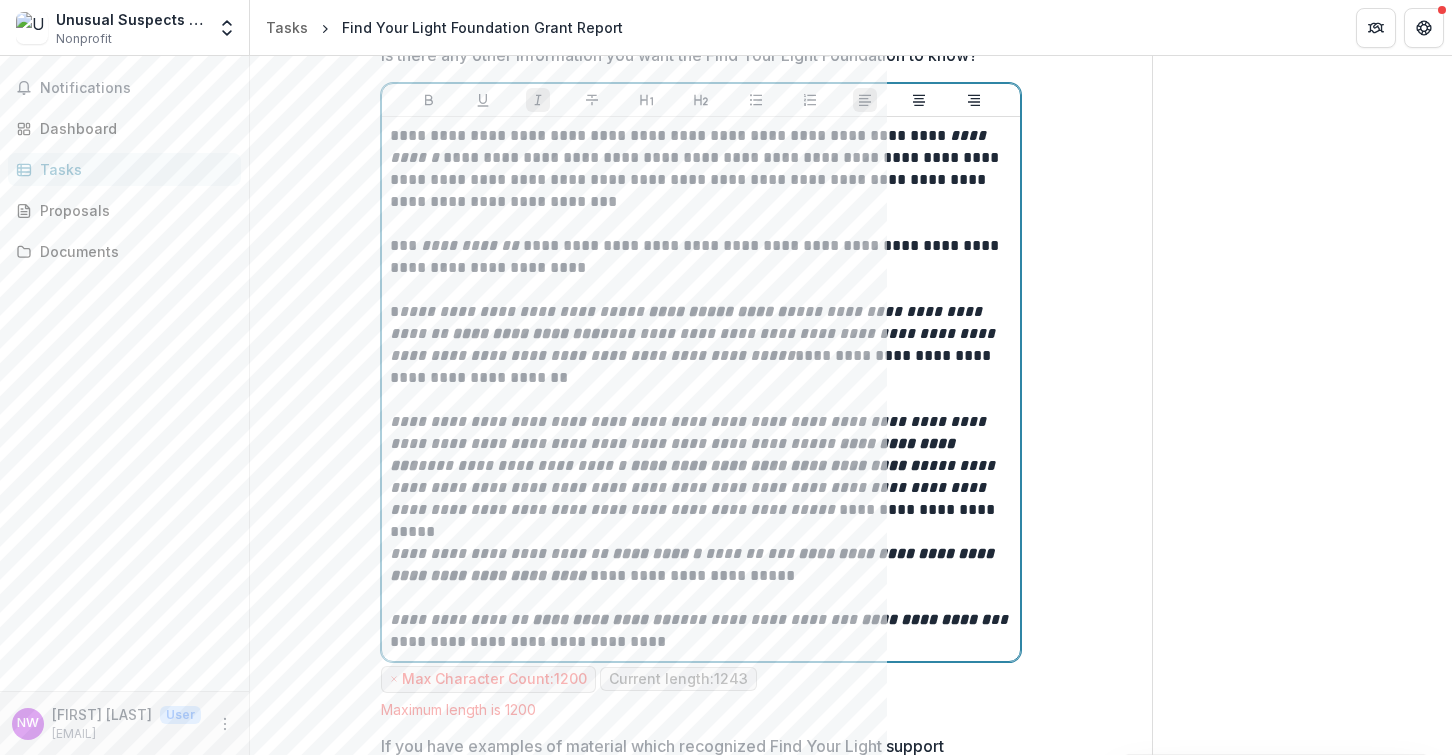 click at bounding box center (701, 400) 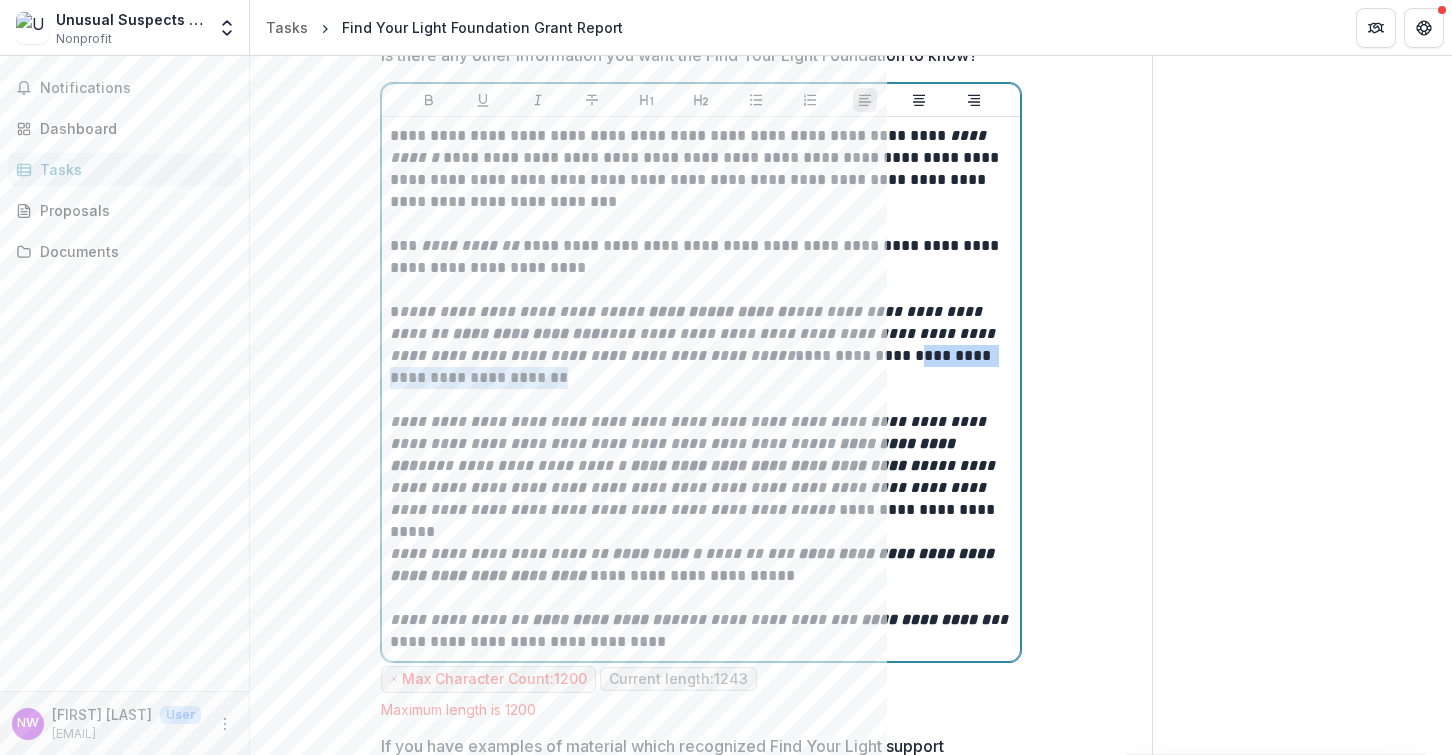 drag, startPoint x: 553, startPoint y: 379, endPoint x: 804, endPoint y: 360, distance: 251.7181 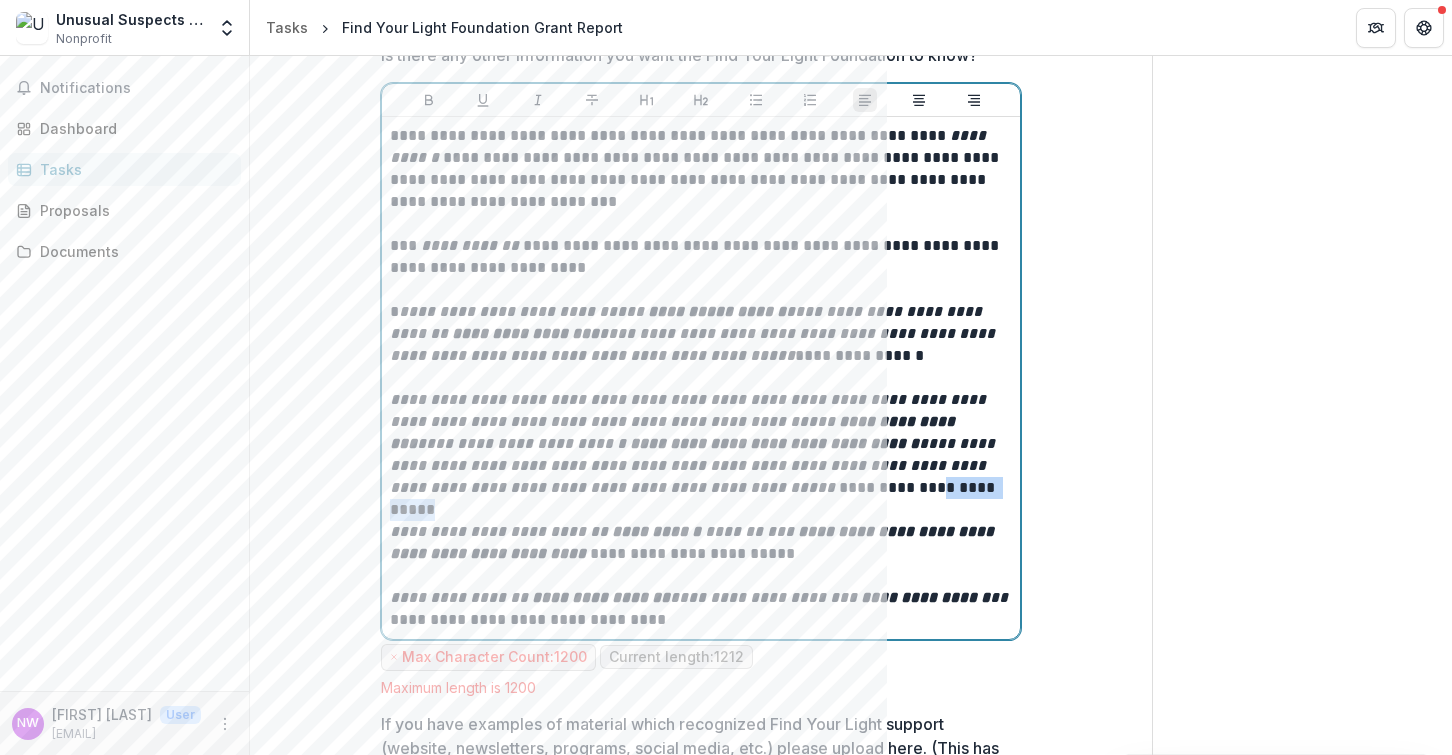 drag, startPoint x: 848, startPoint y: 491, endPoint x: 710, endPoint y: 488, distance: 138.03261 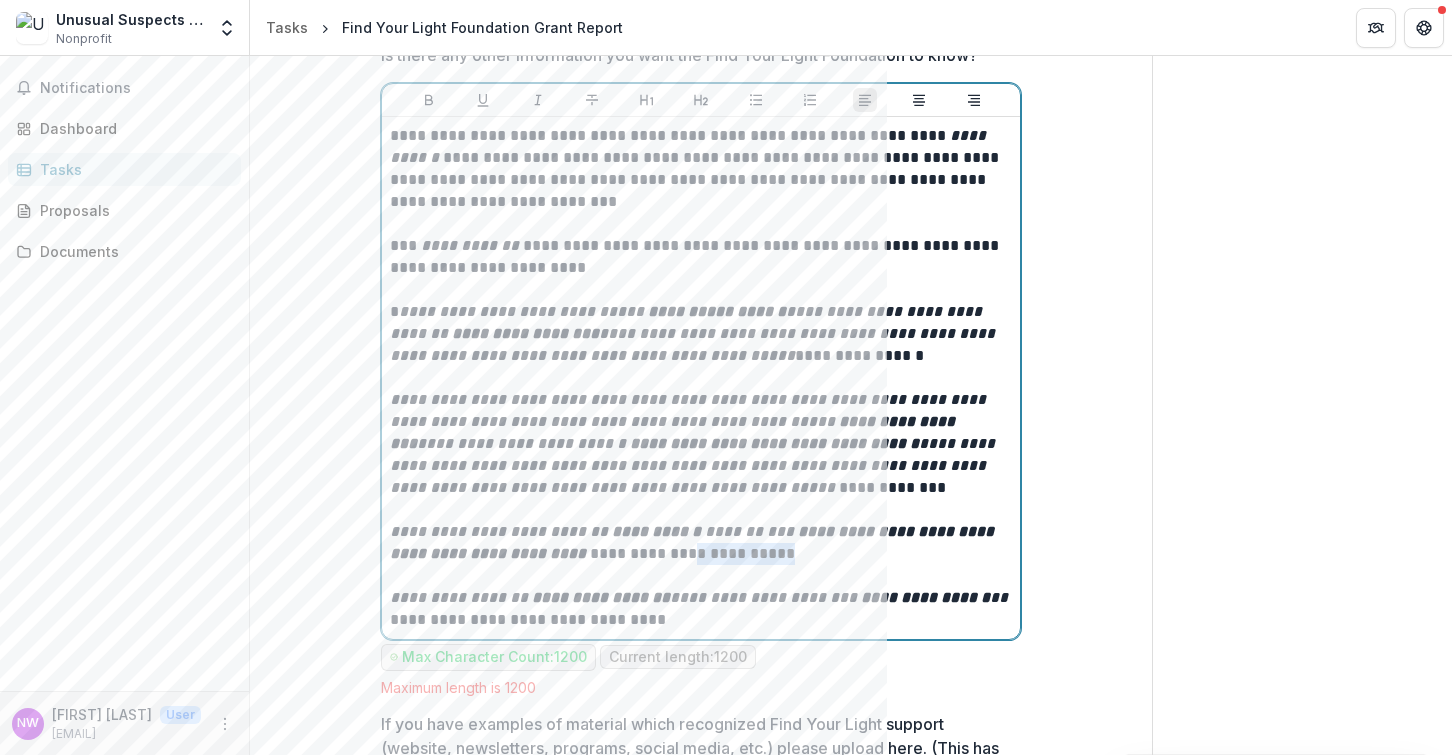 drag, startPoint x: 732, startPoint y: 554, endPoint x: 632, endPoint y: 561, distance: 100.2447 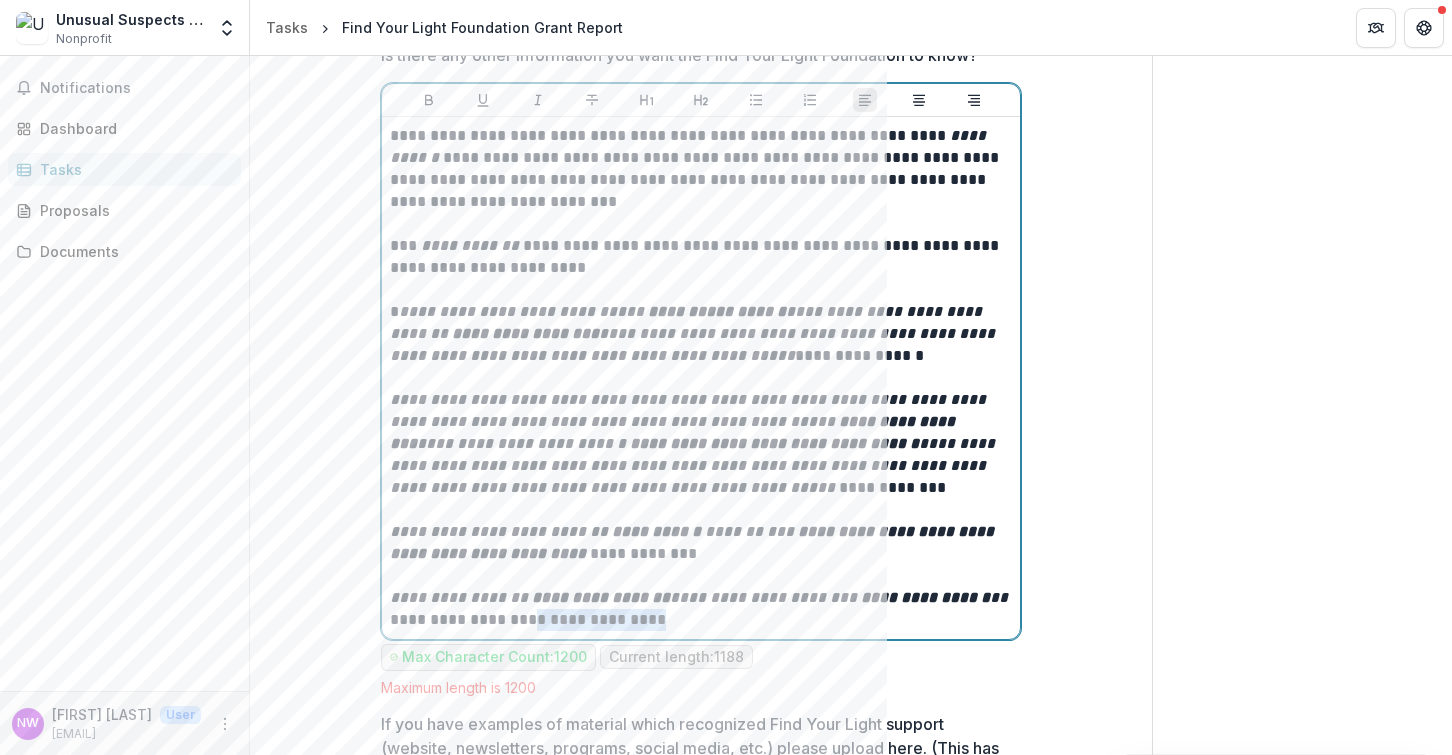 drag, startPoint x: 672, startPoint y: 614, endPoint x: 505, endPoint y: 623, distance: 167.24234 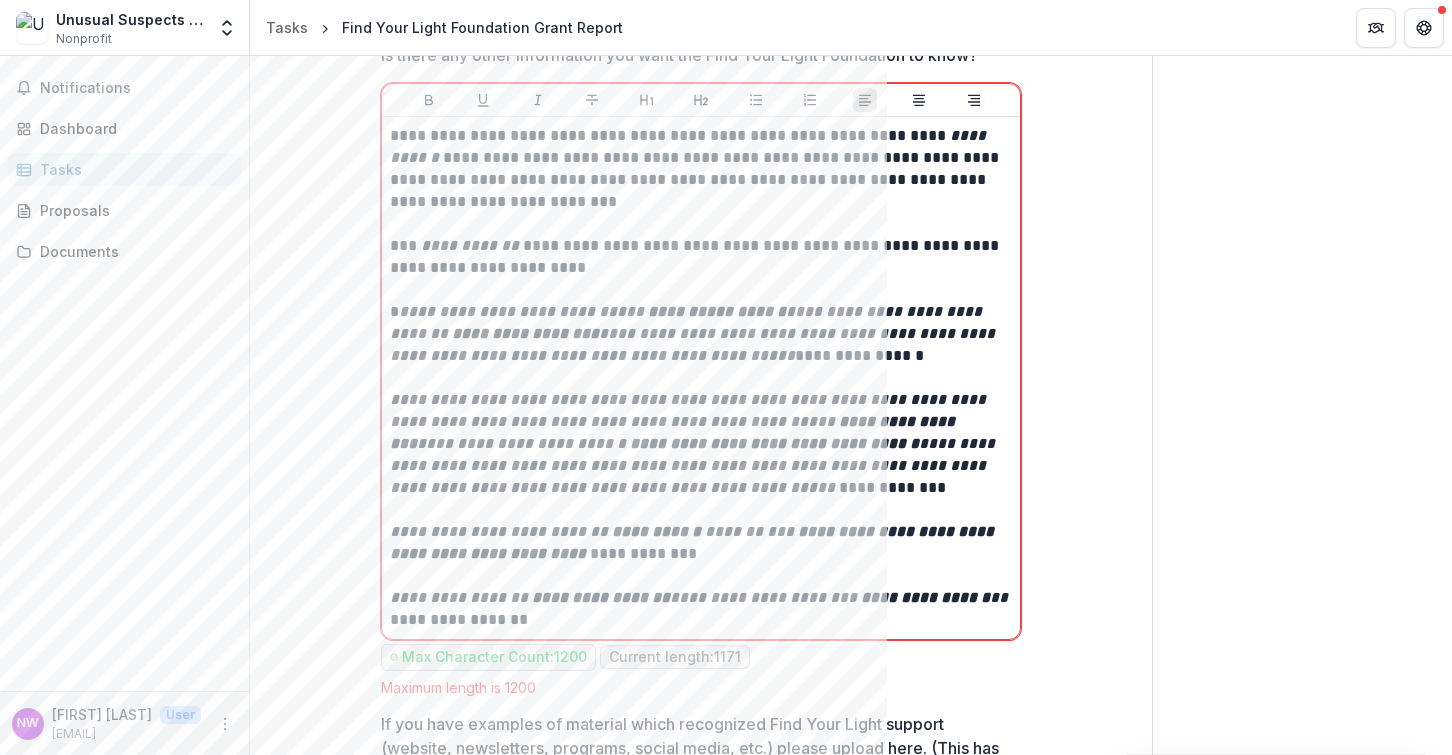 click on "**********" at bounding box center (701, -1498) 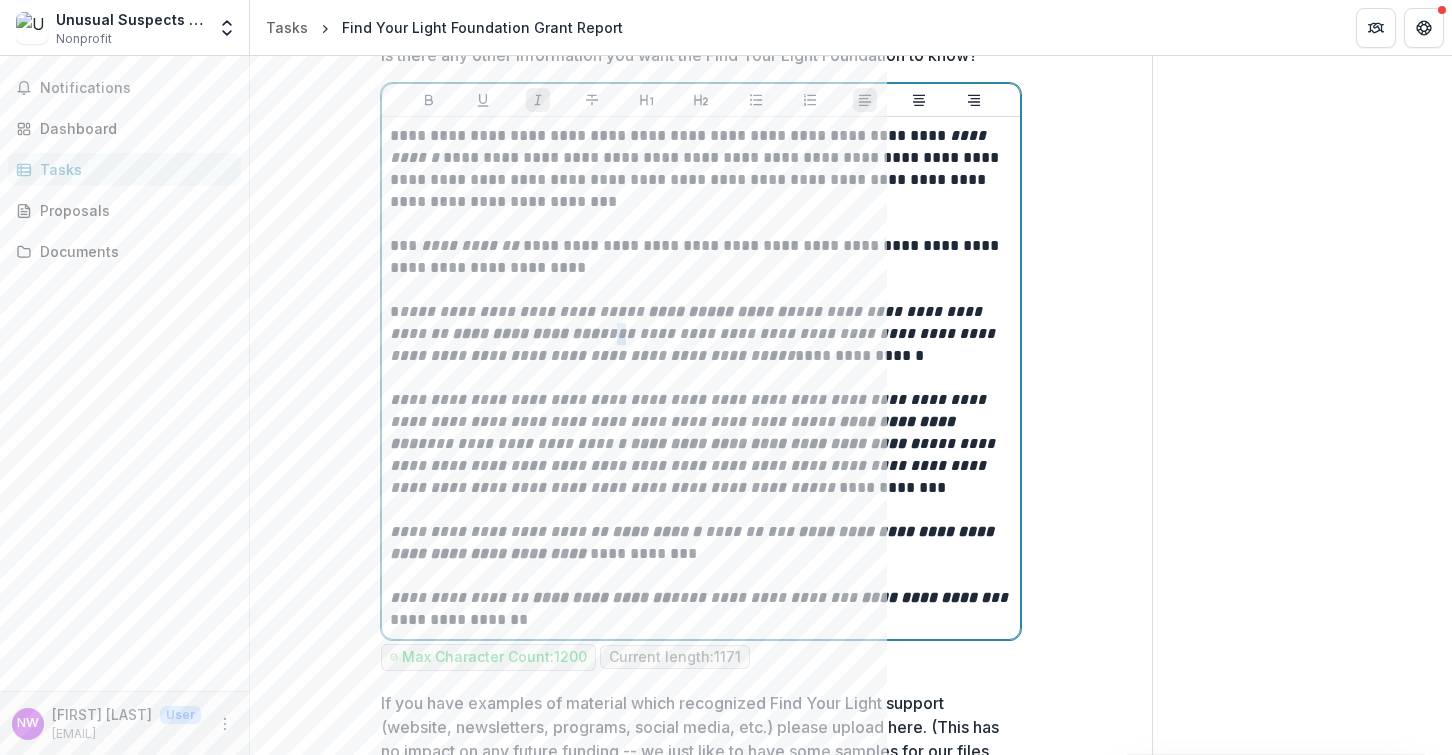 click on "**********" at bounding box center [694, 344] 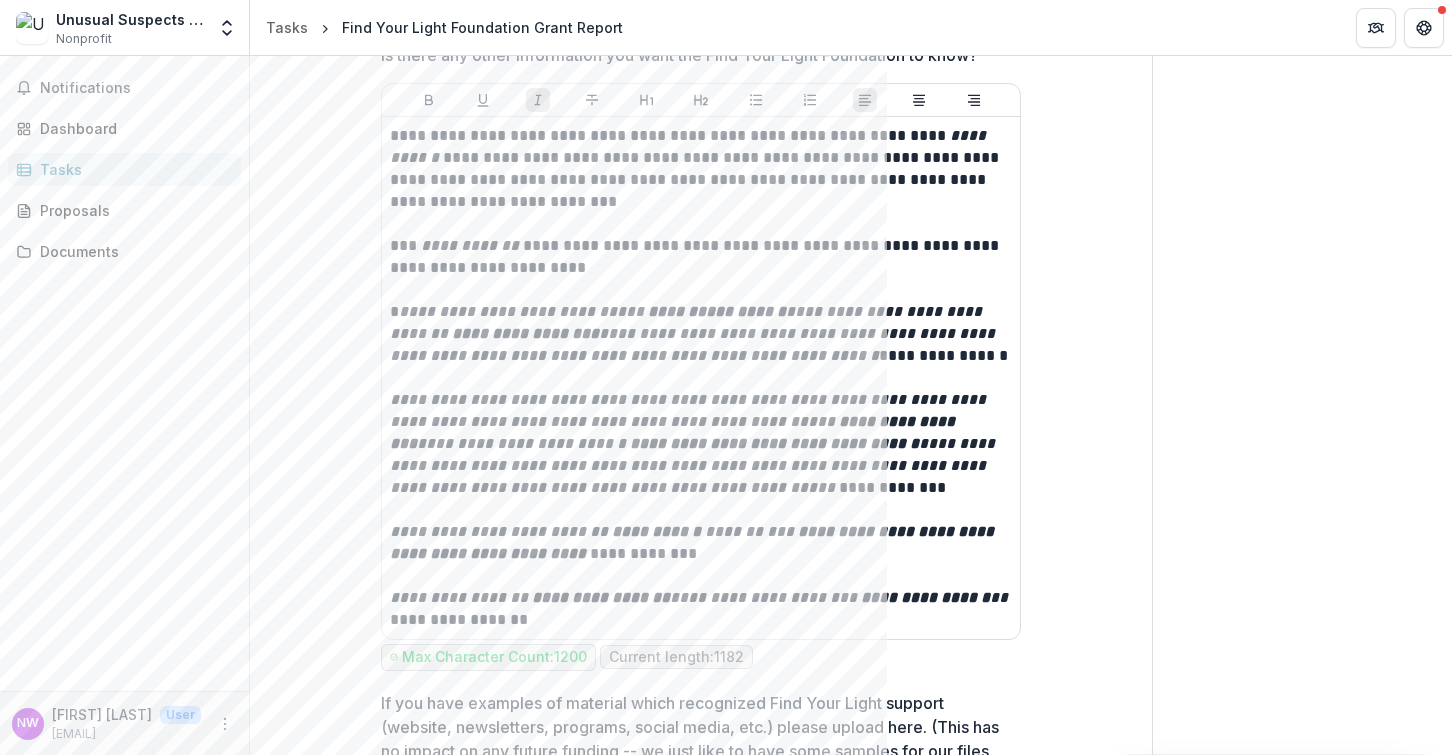 click on "**********" at bounding box center (701, -1509) 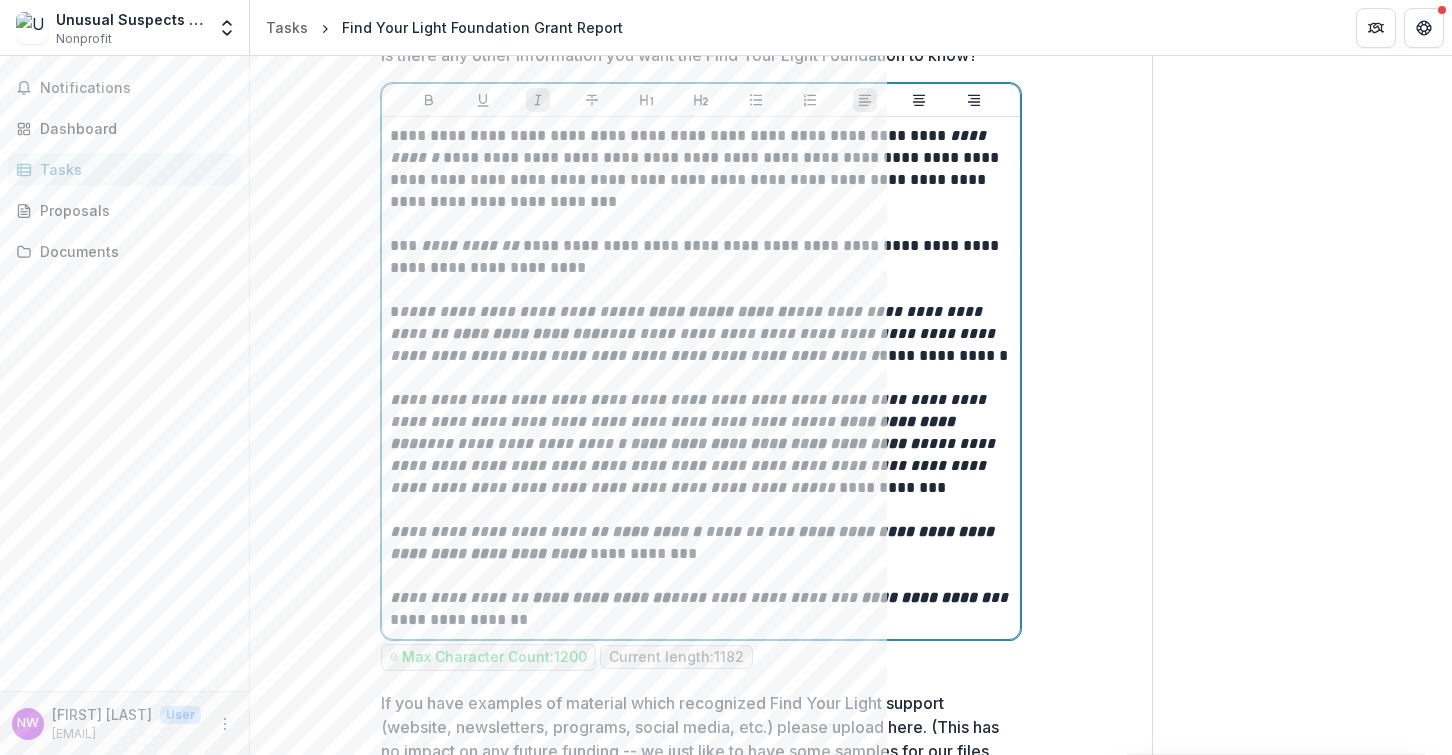 click on "**********" at bounding box center [694, 344] 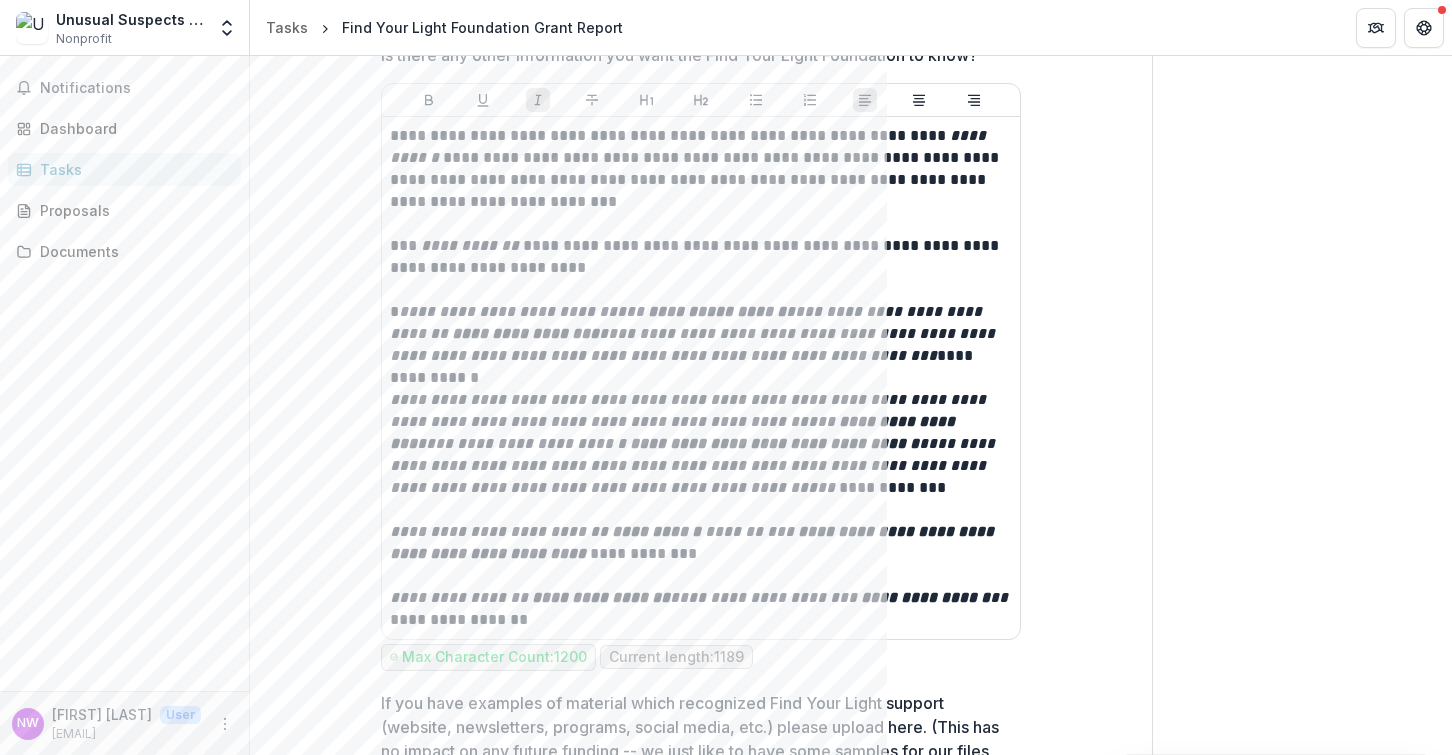 click on "**********" at bounding box center (701, -1509) 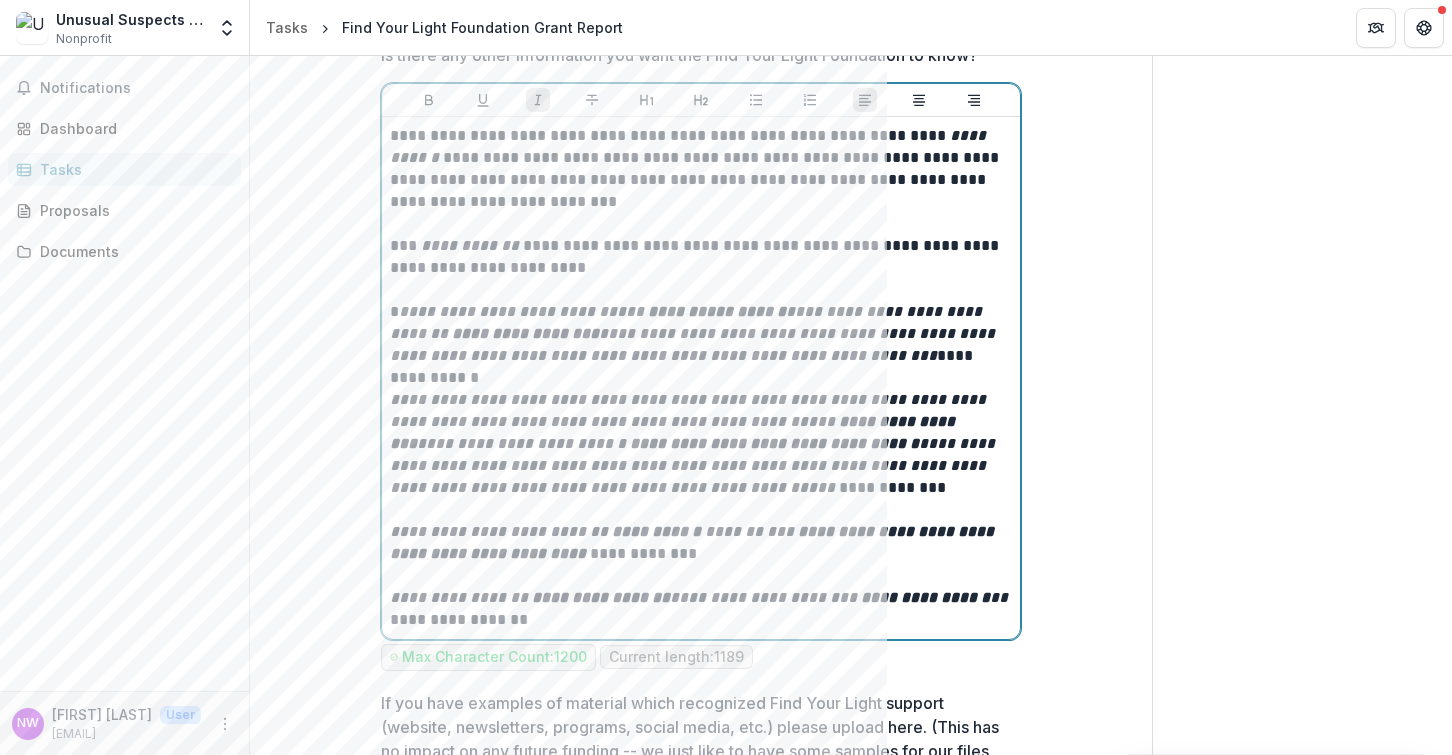 click on "**********" at bounding box center [701, 444] 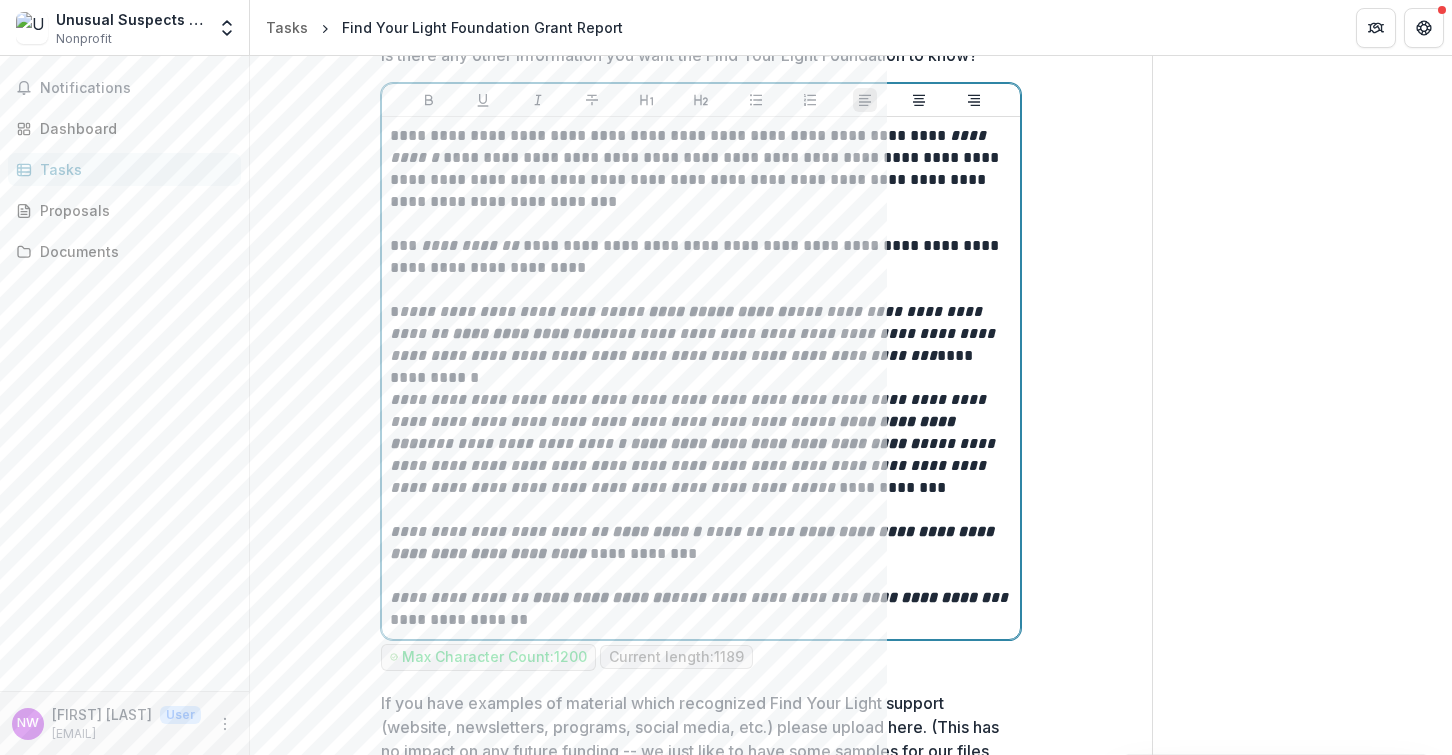 click on "**********" at bounding box center (701, 444) 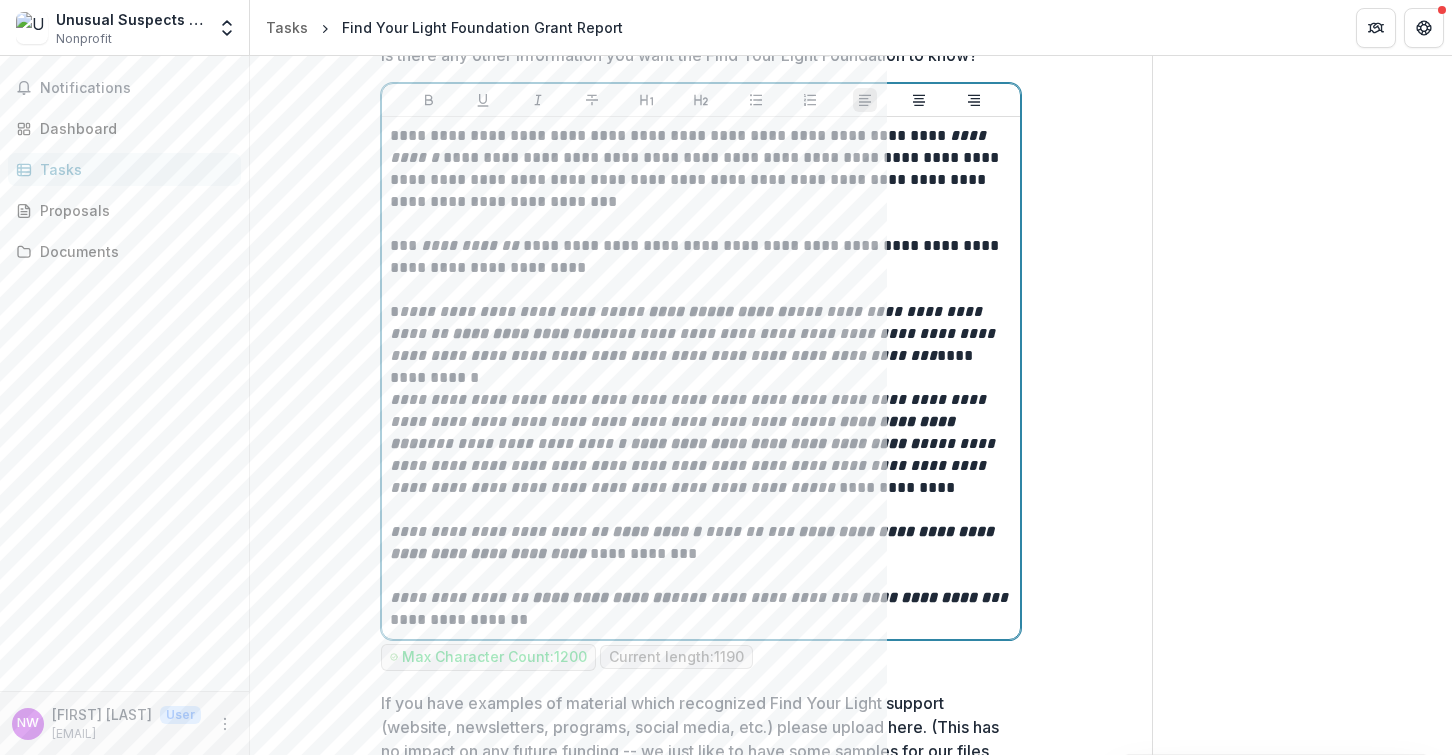 click on "**********" at bounding box center (701, 543) 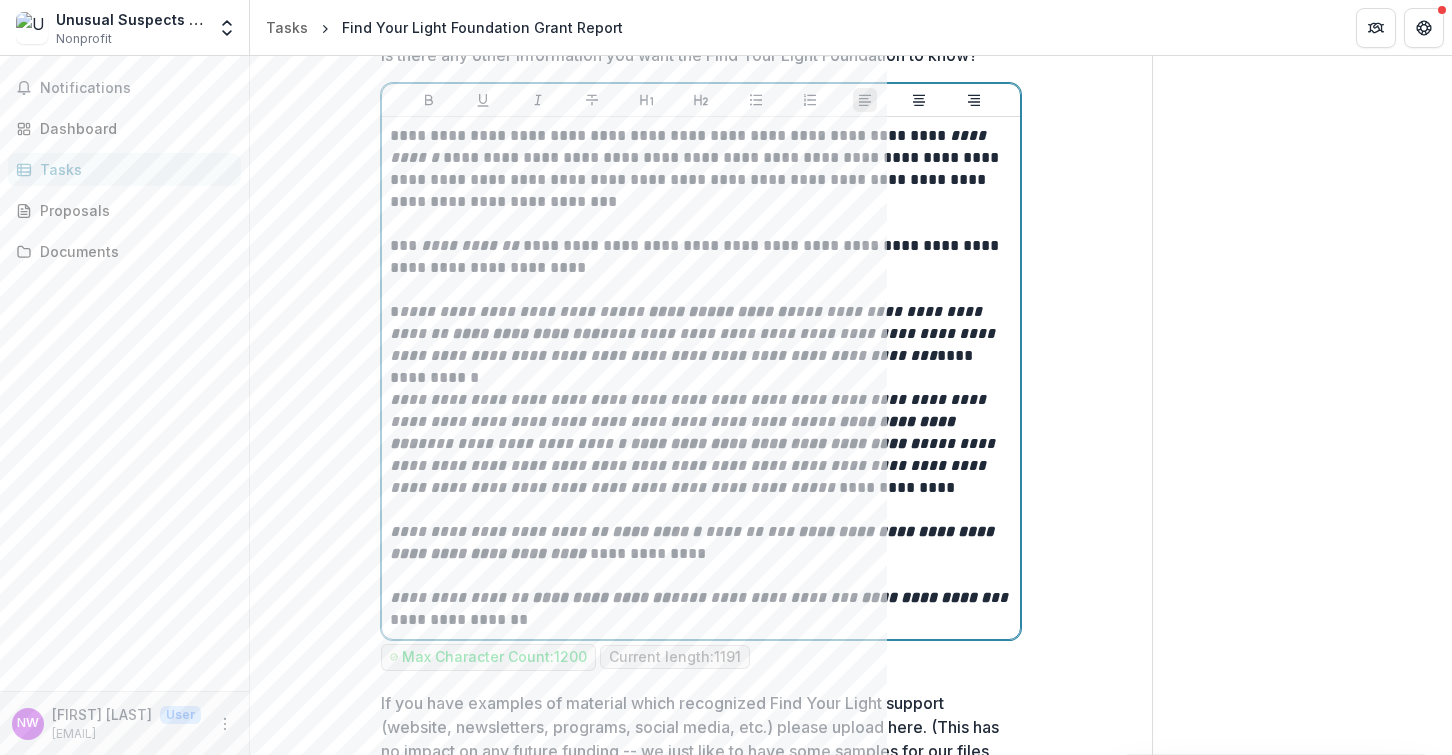 click on "**********" at bounding box center [701, 609] 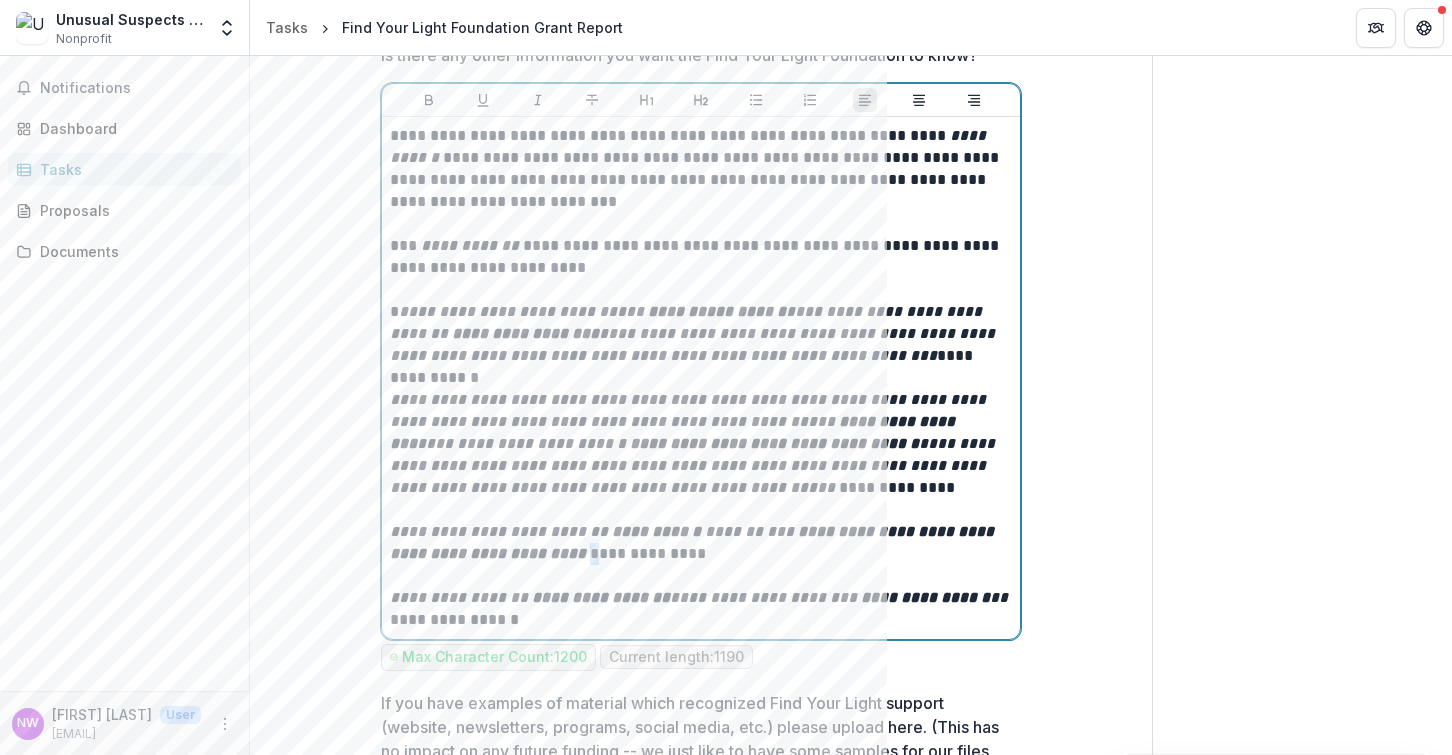 click on "**********" at bounding box center (701, 543) 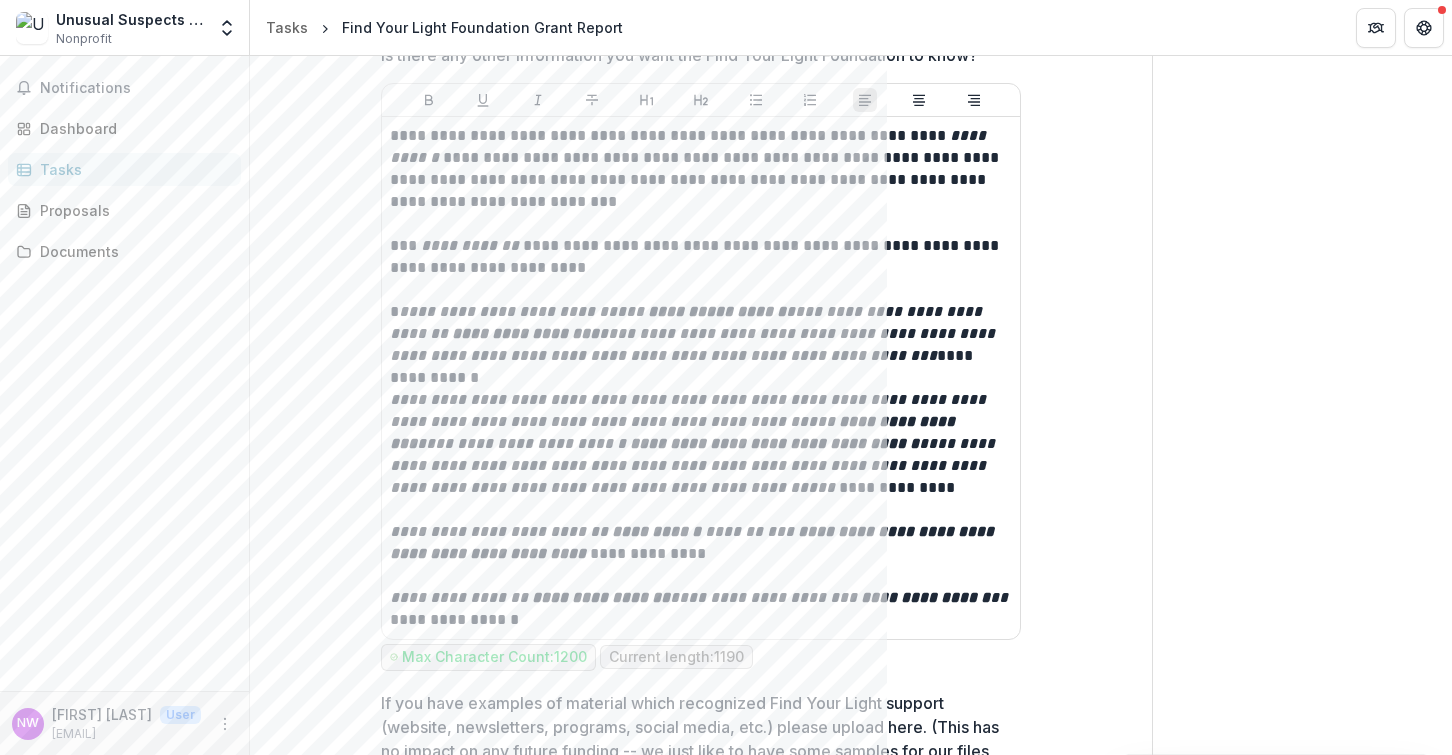 click on "**********" at bounding box center (701, 378) 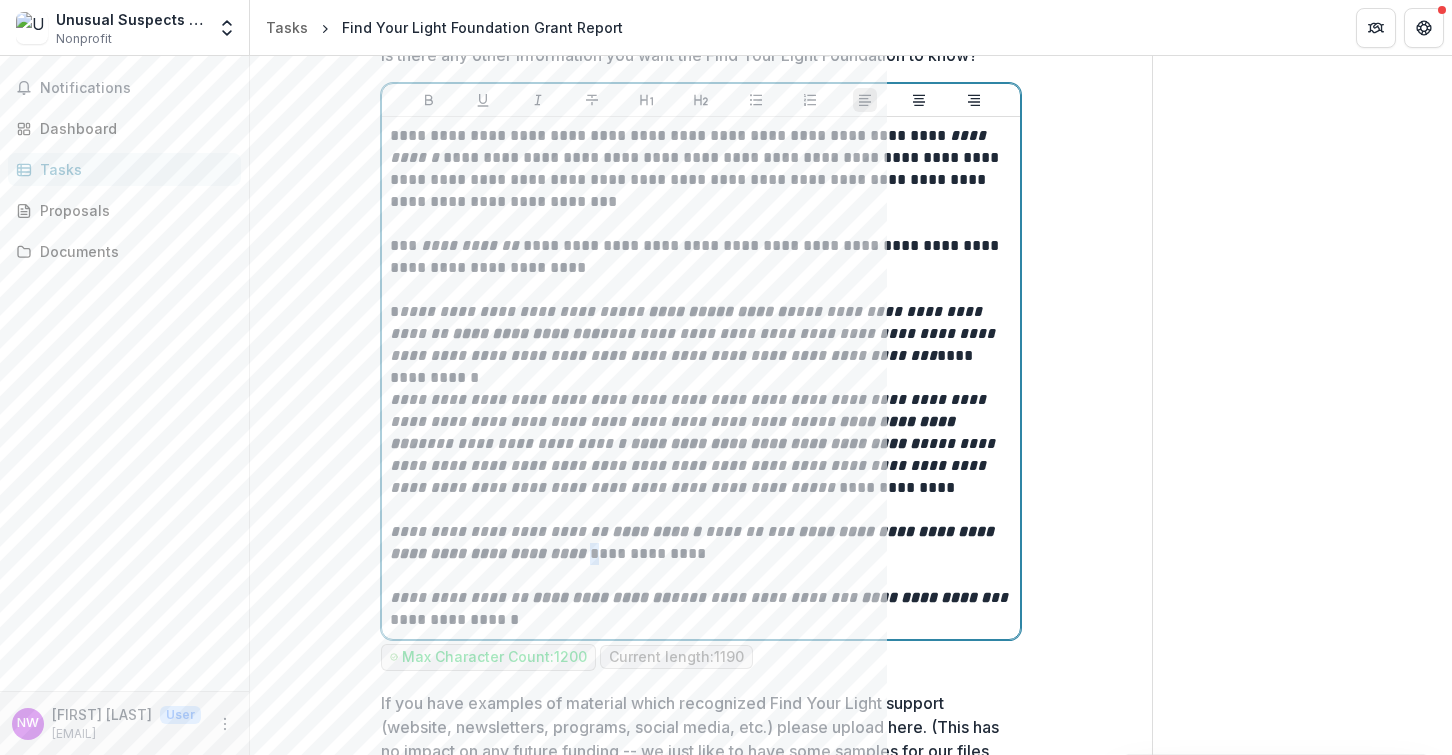 click on "**********" at bounding box center (701, 609) 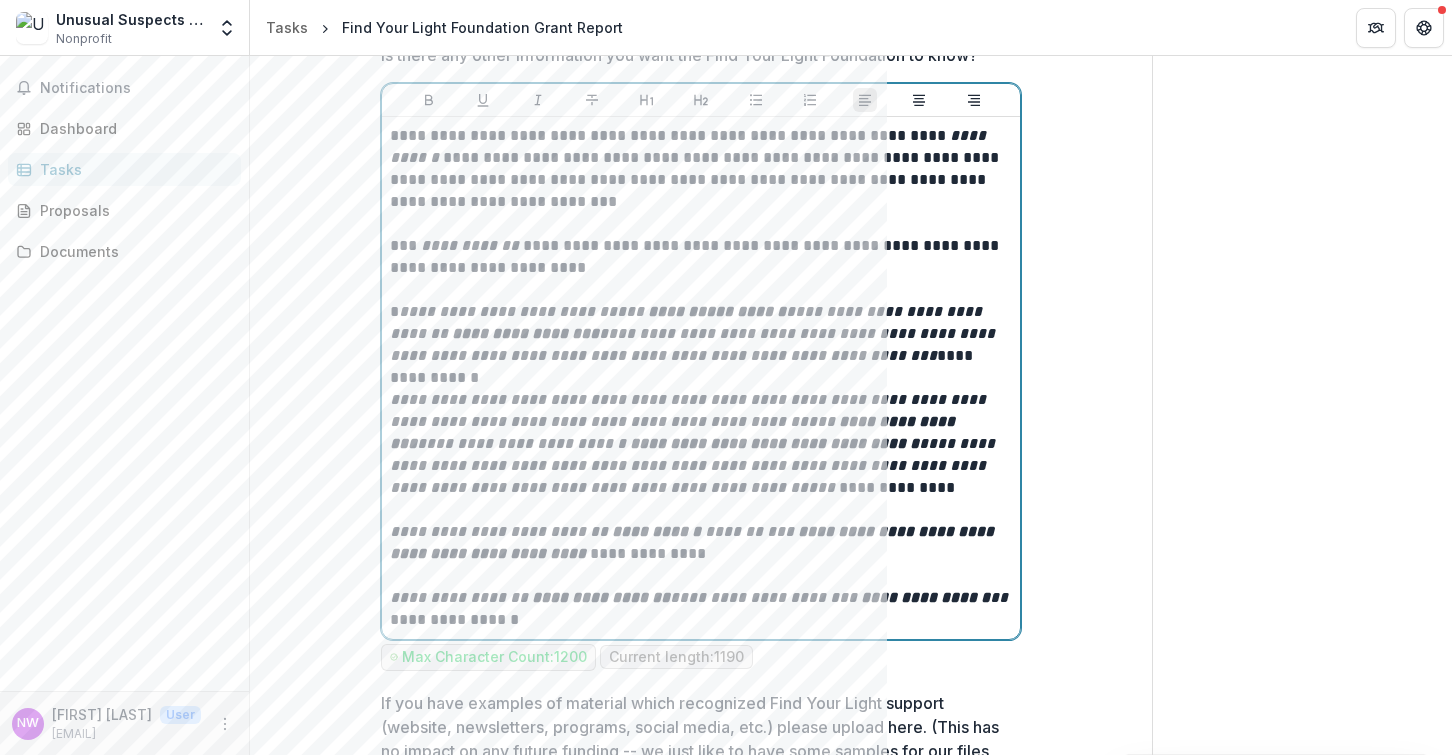 click on "**********" at bounding box center (701, 609) 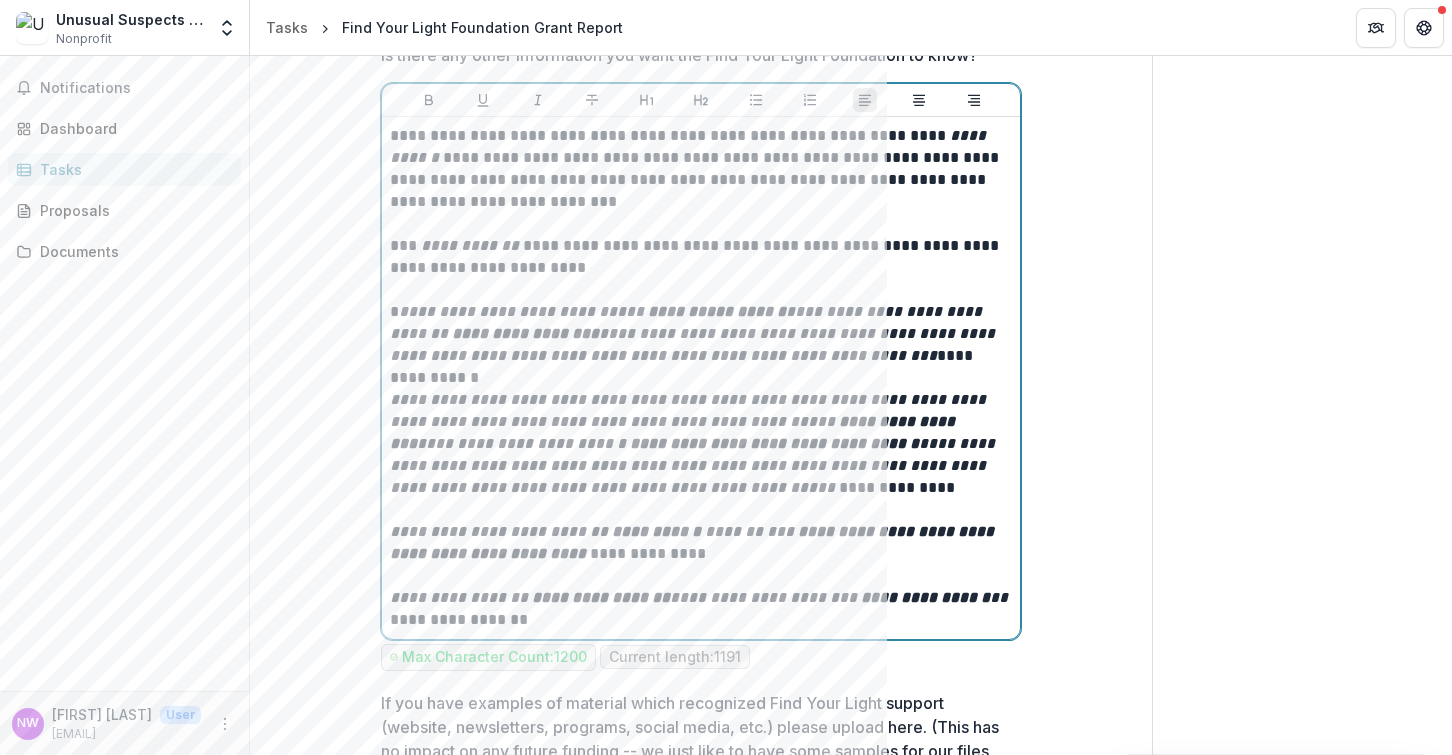 click on "**********" at bounding box center (701, 334) 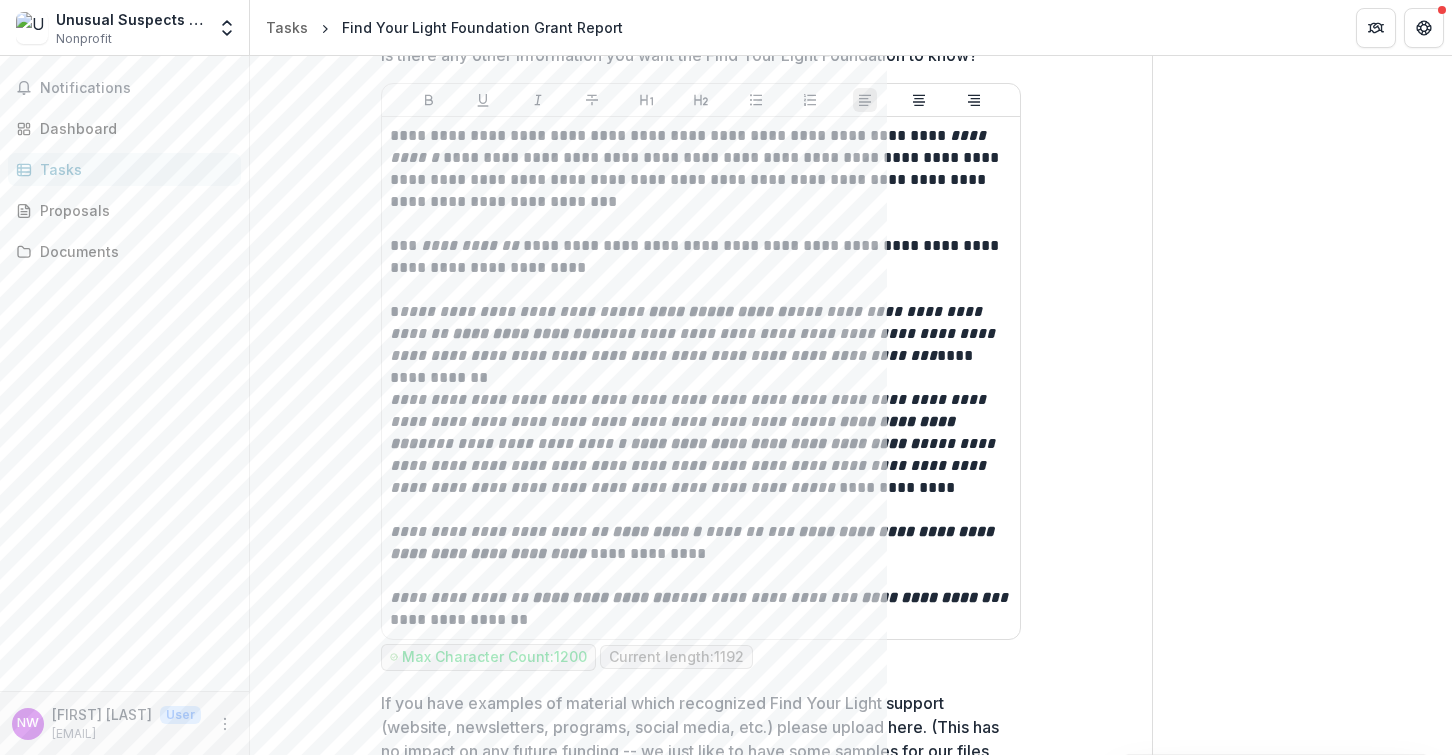 click on "**********" at bounding box center [701, -1509] 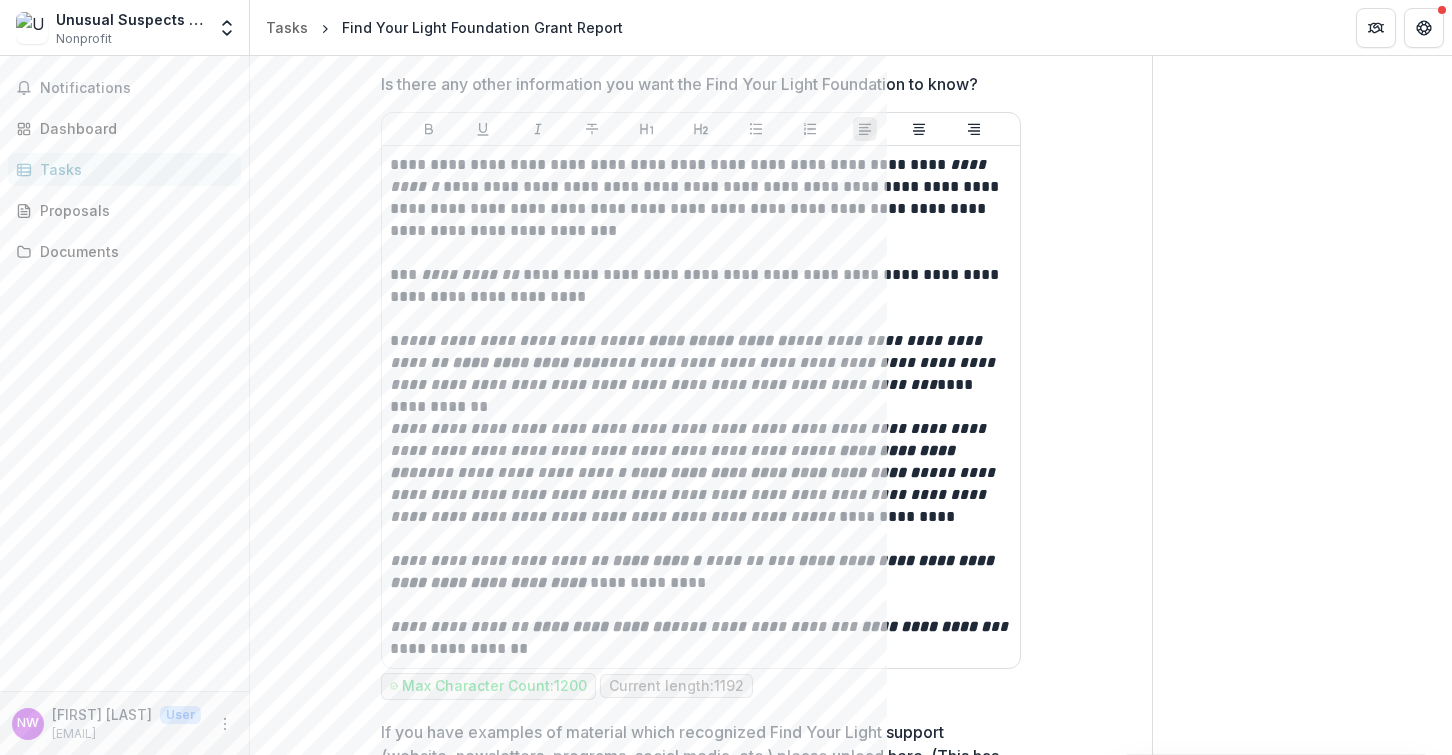 scroll, scrollTop: 4281, scrollLeft: 0, axis: vertical 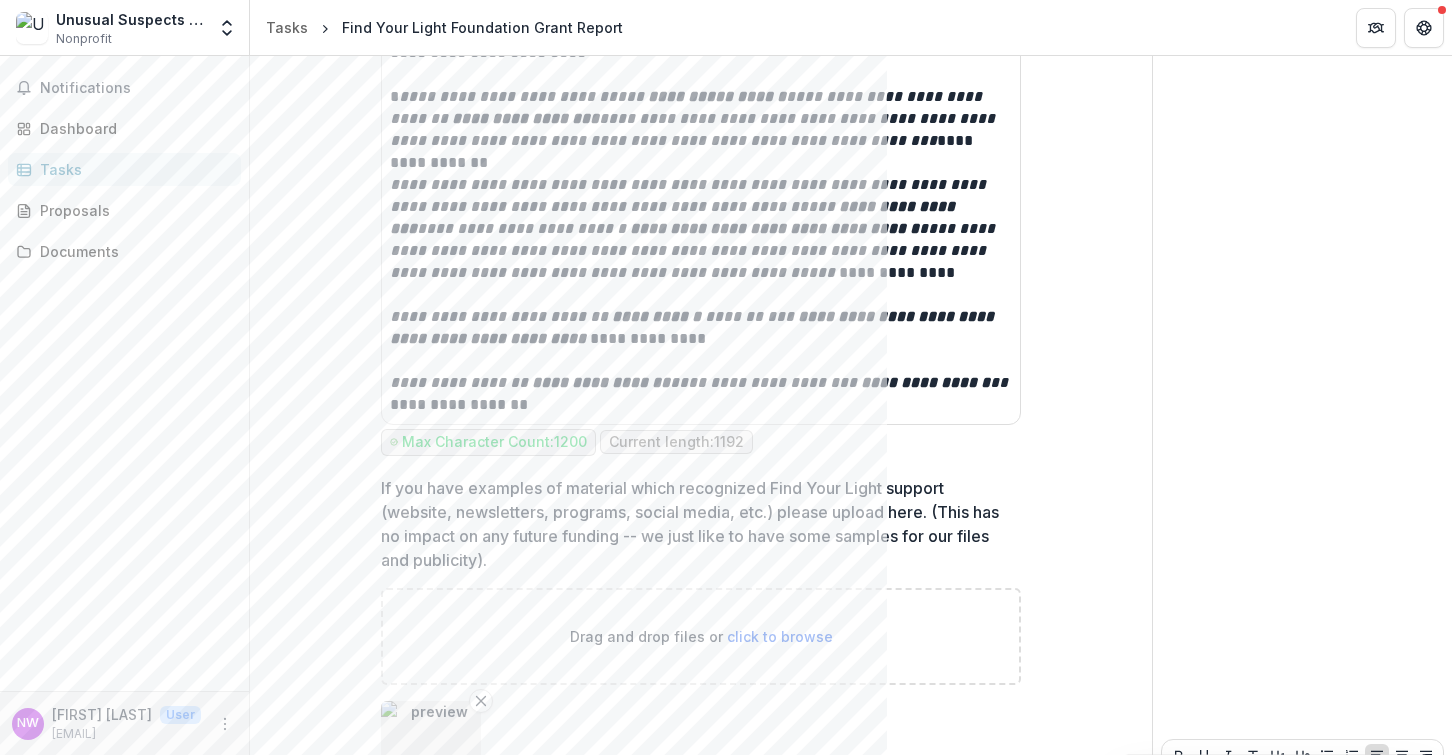 click on "**********" at bounding box center (701, -1724) 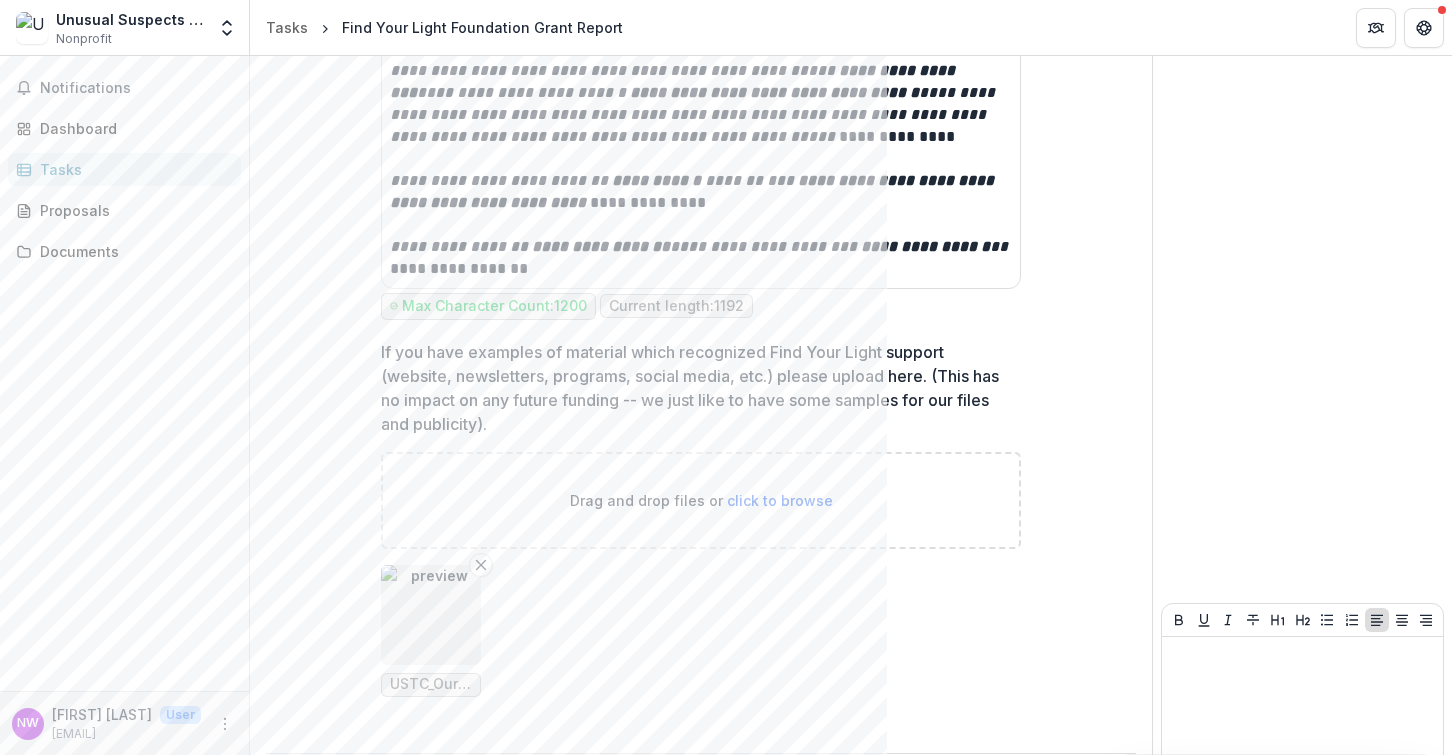 scroll, scrollTop: 4735, scrollLeft: 0, axis: vertical 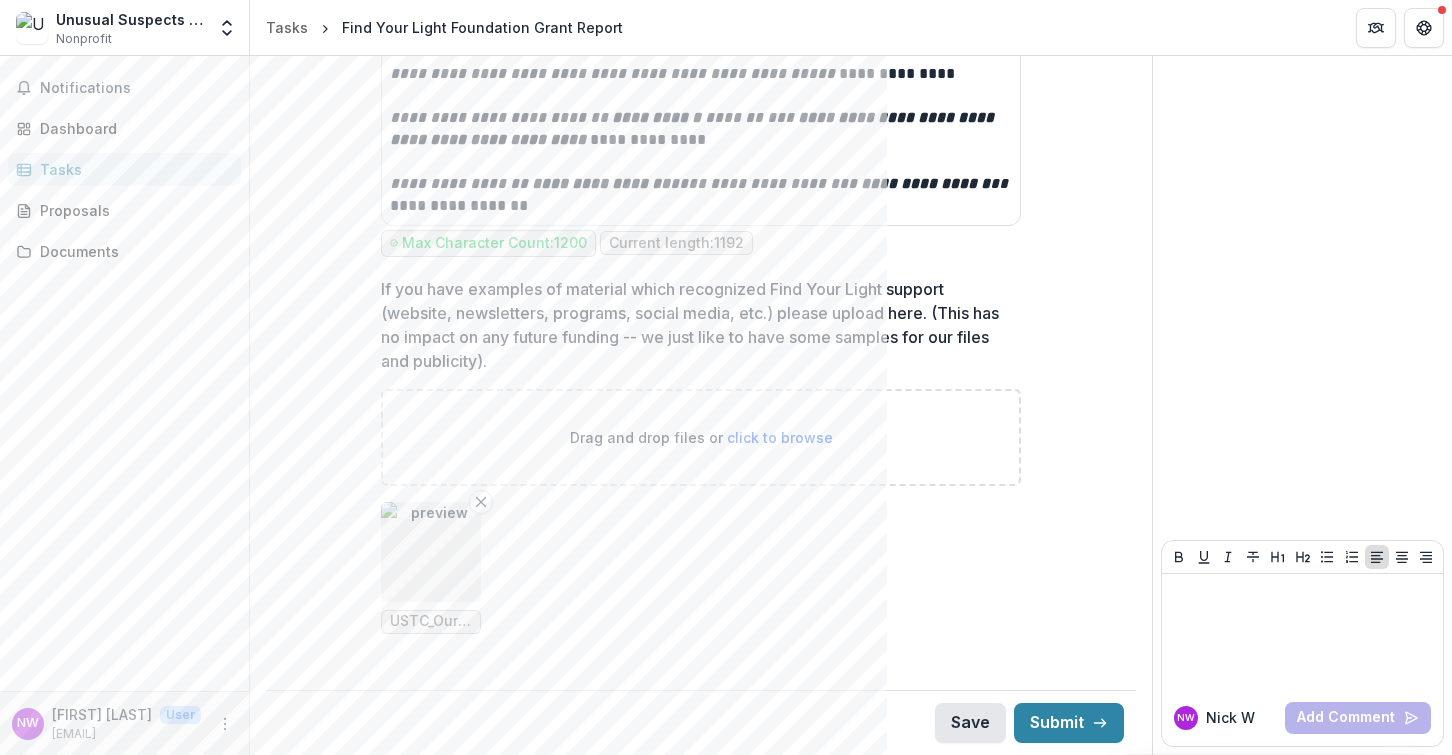 click on "Save" at bounding box center [970, 723] 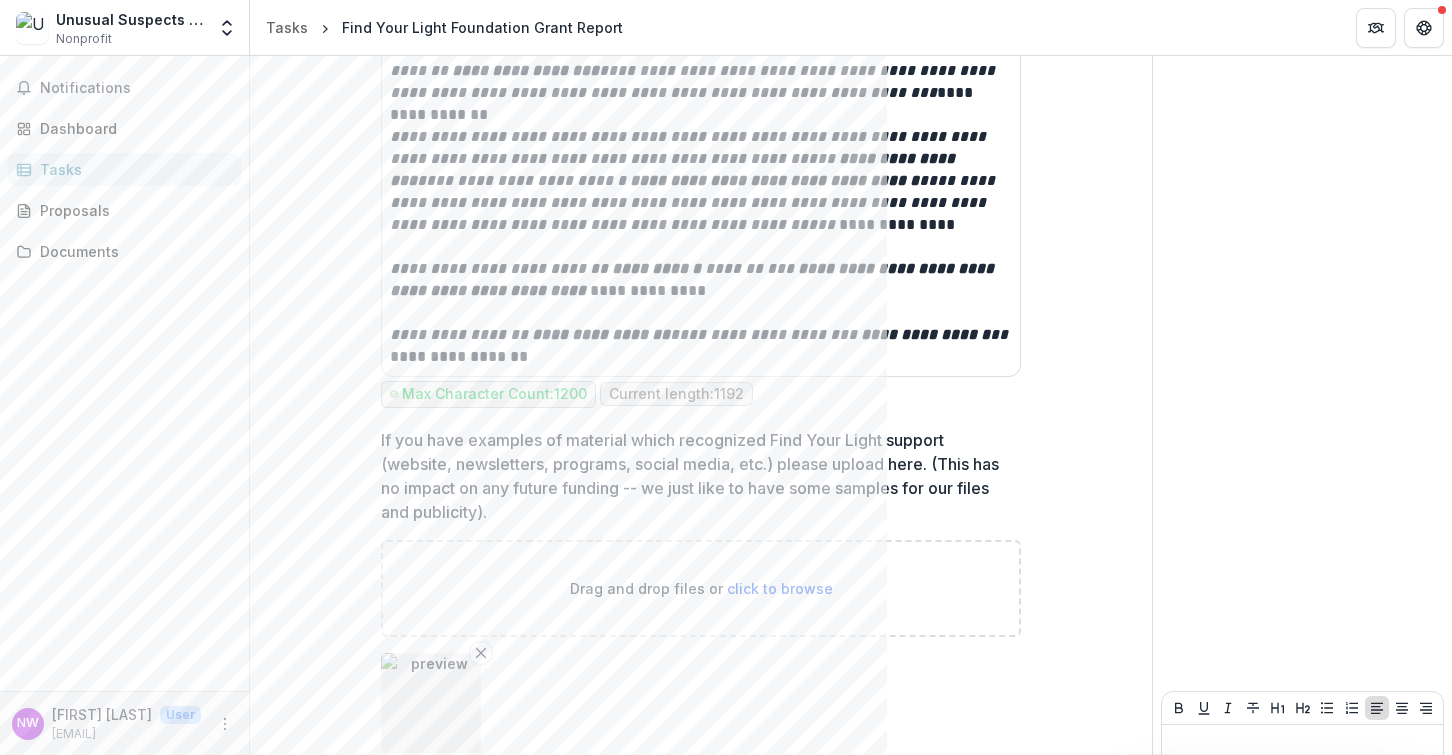 scroll, scrollTop: 4735, scrollLeft: 0, axis: vertical 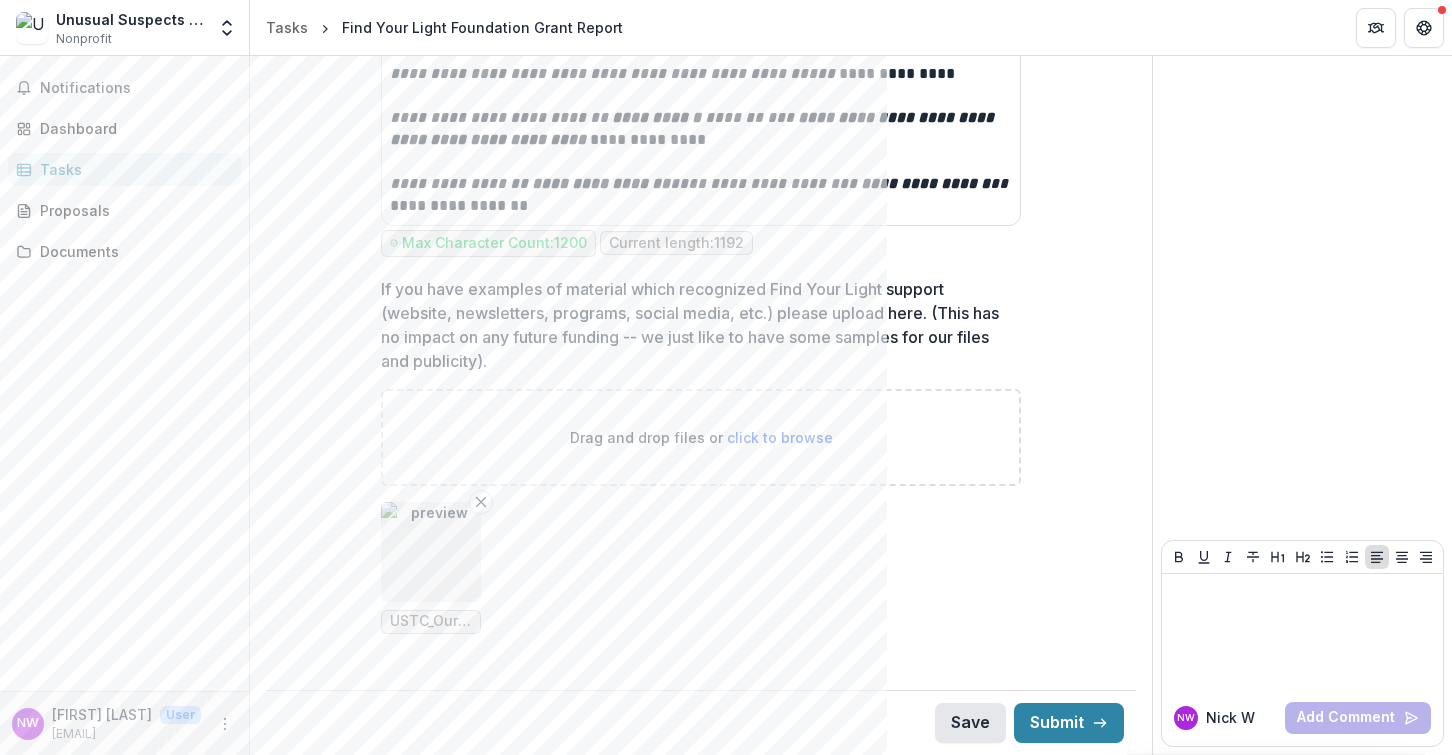 click on "Save" at bounding box center [970, 723] 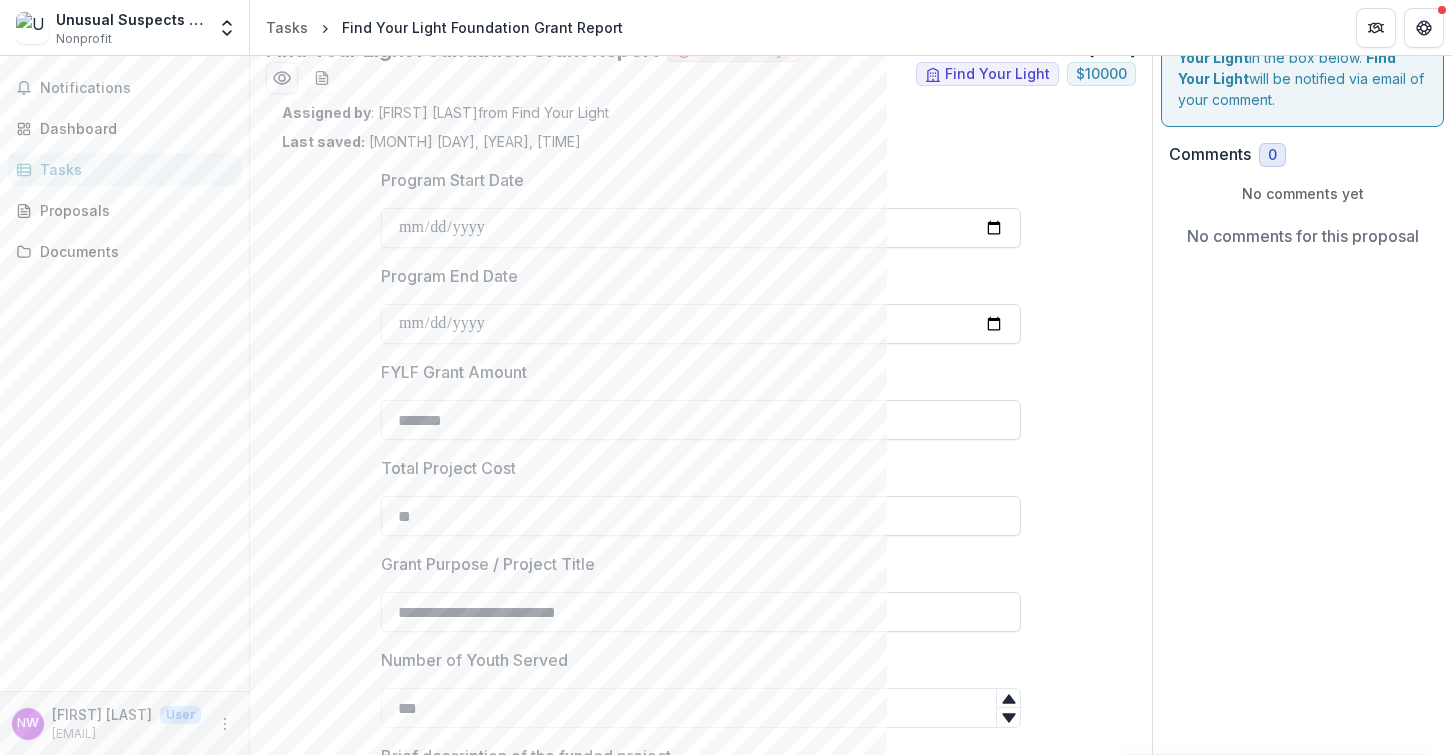 scroll, scrollTop: 0, scrollLeft: 0, axis: both 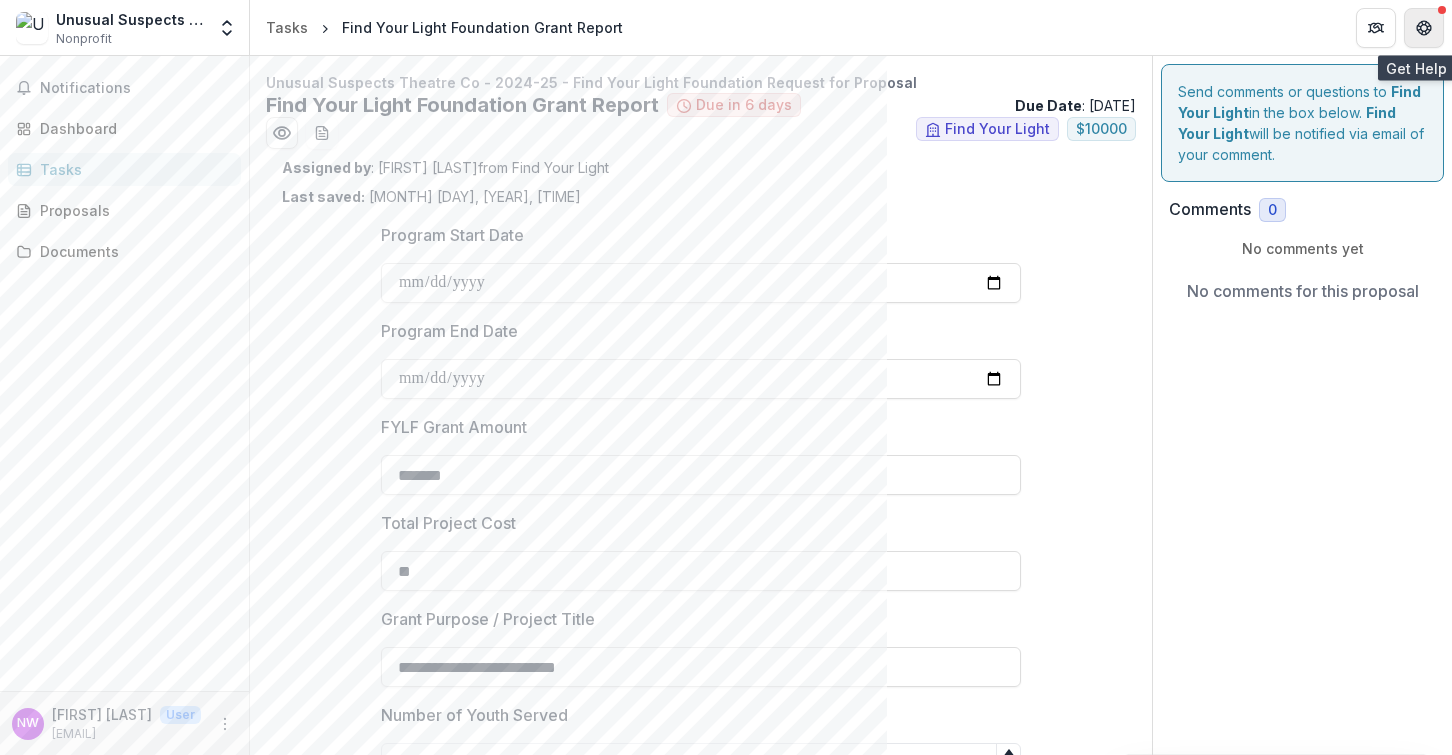 click at bounding box center (1424, 28) 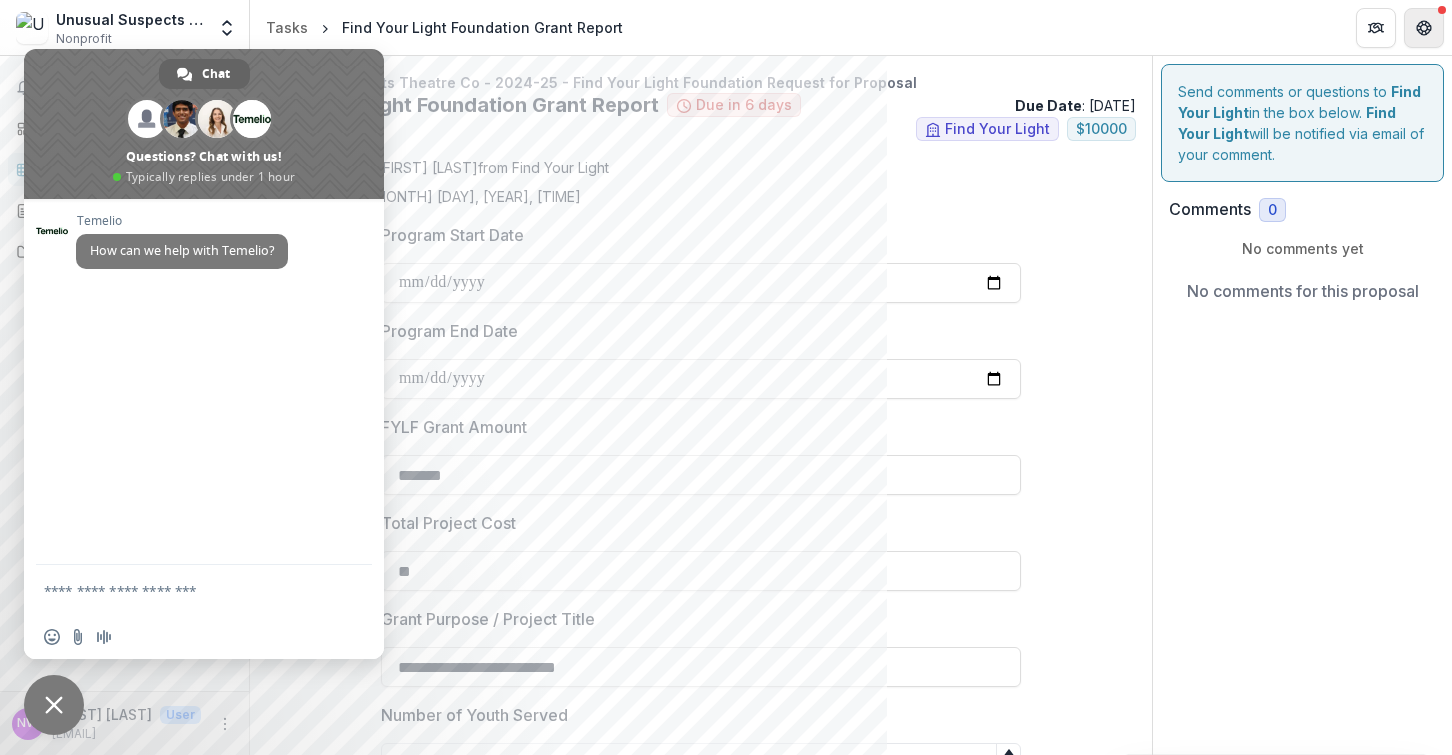 click at bounding box center [1424, 28] 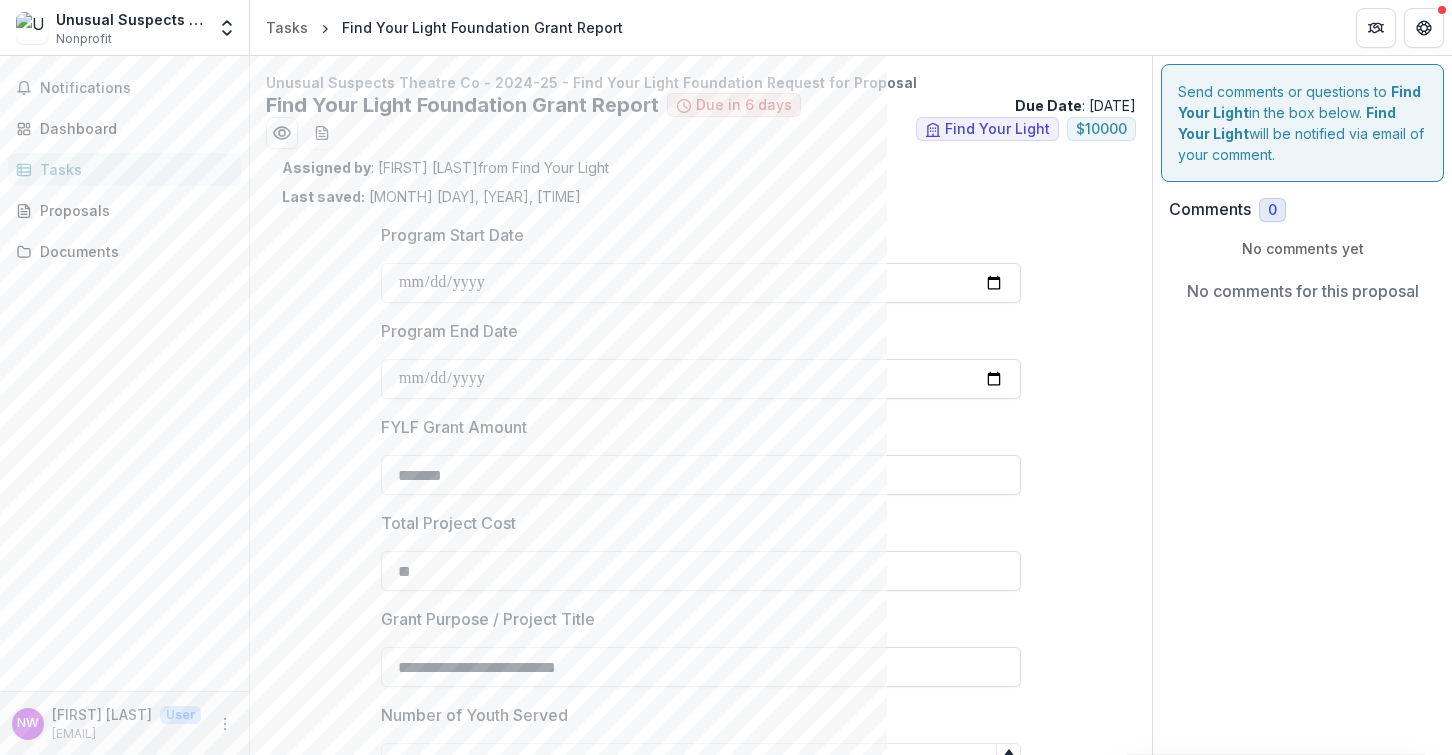 click on "**********" at bounding box center (701, 2786) 